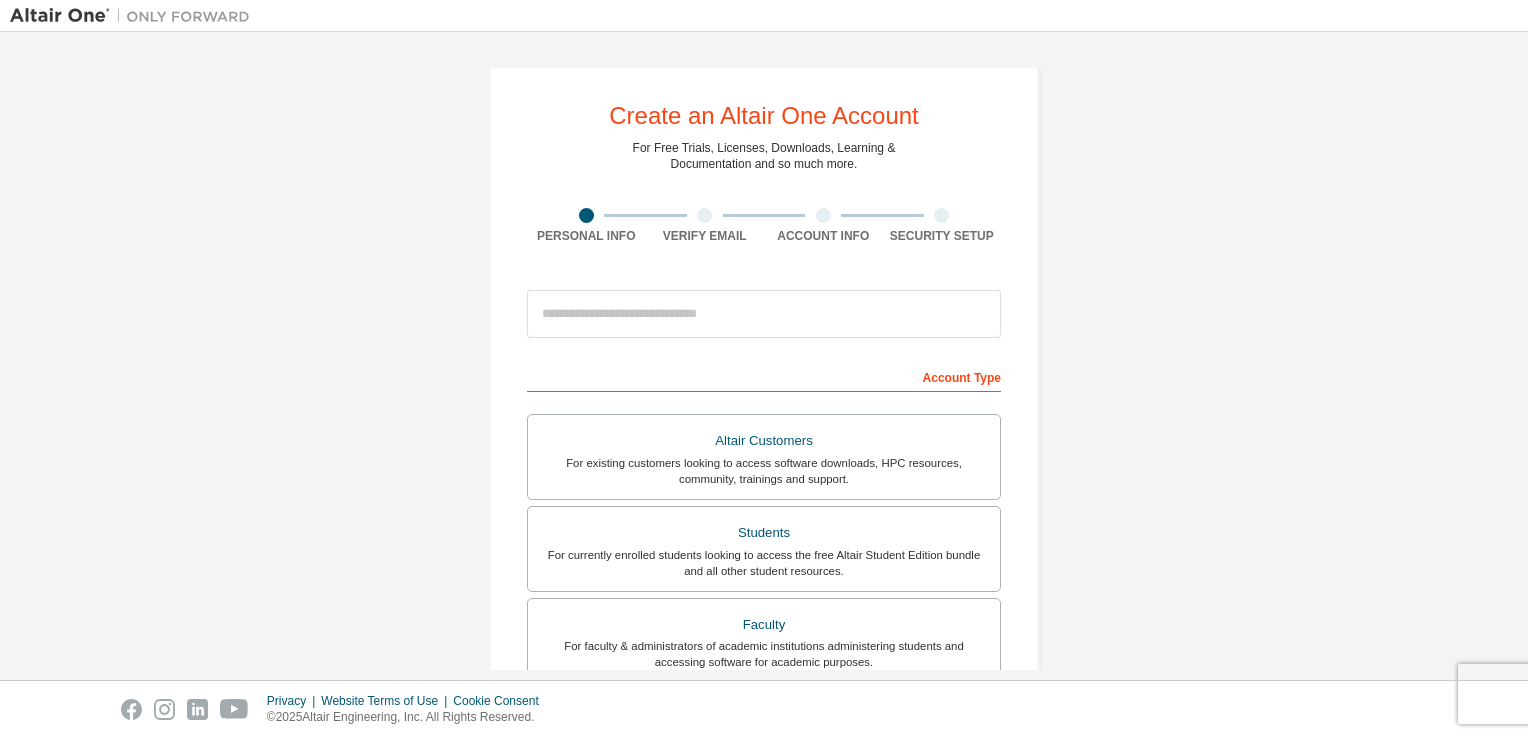 scroll, scrollTop: 0, scrollLeft: 0, axis: both 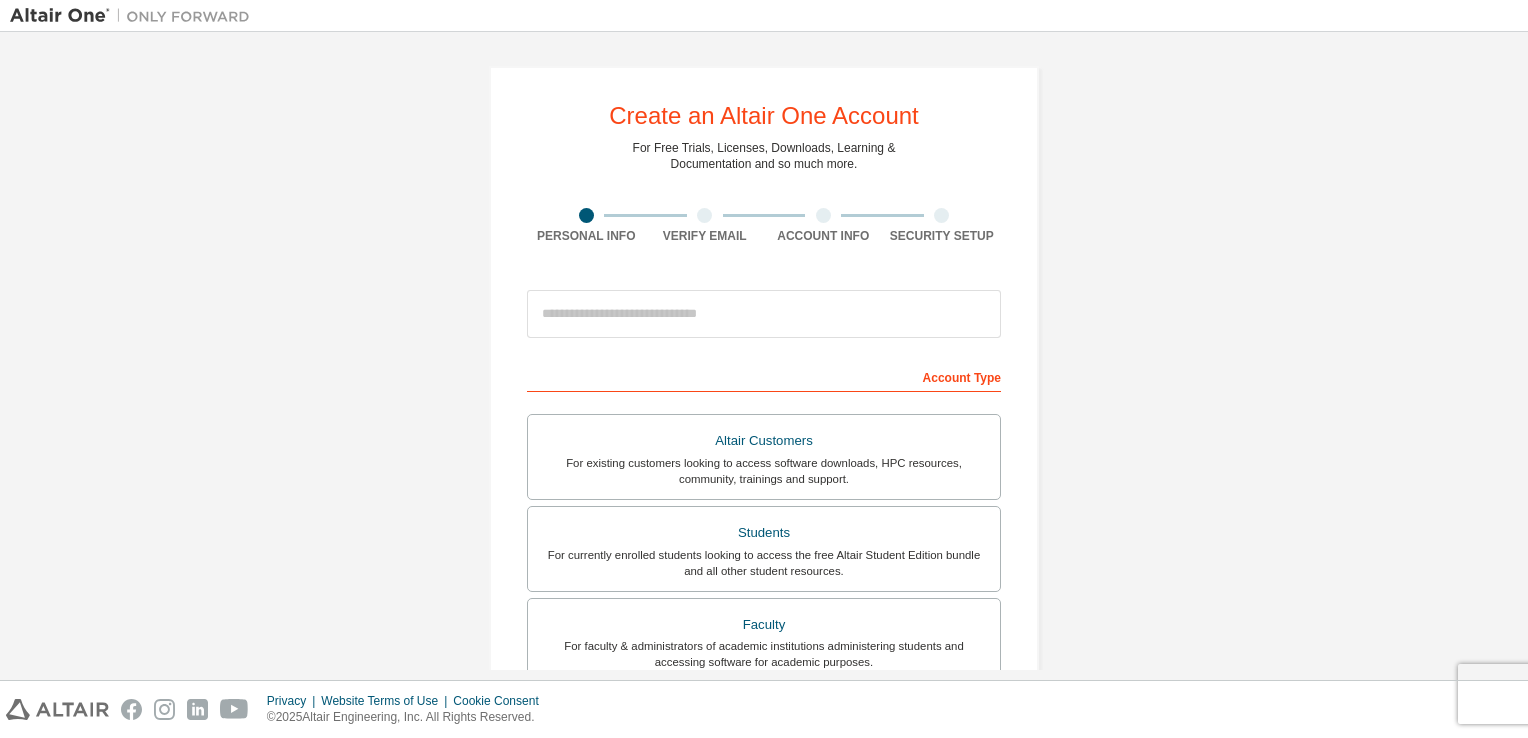 drag, startPoint x: 1527, startPoint y: 193, endPoint x: 1509, endPoint y: 118, distance: 77.12976 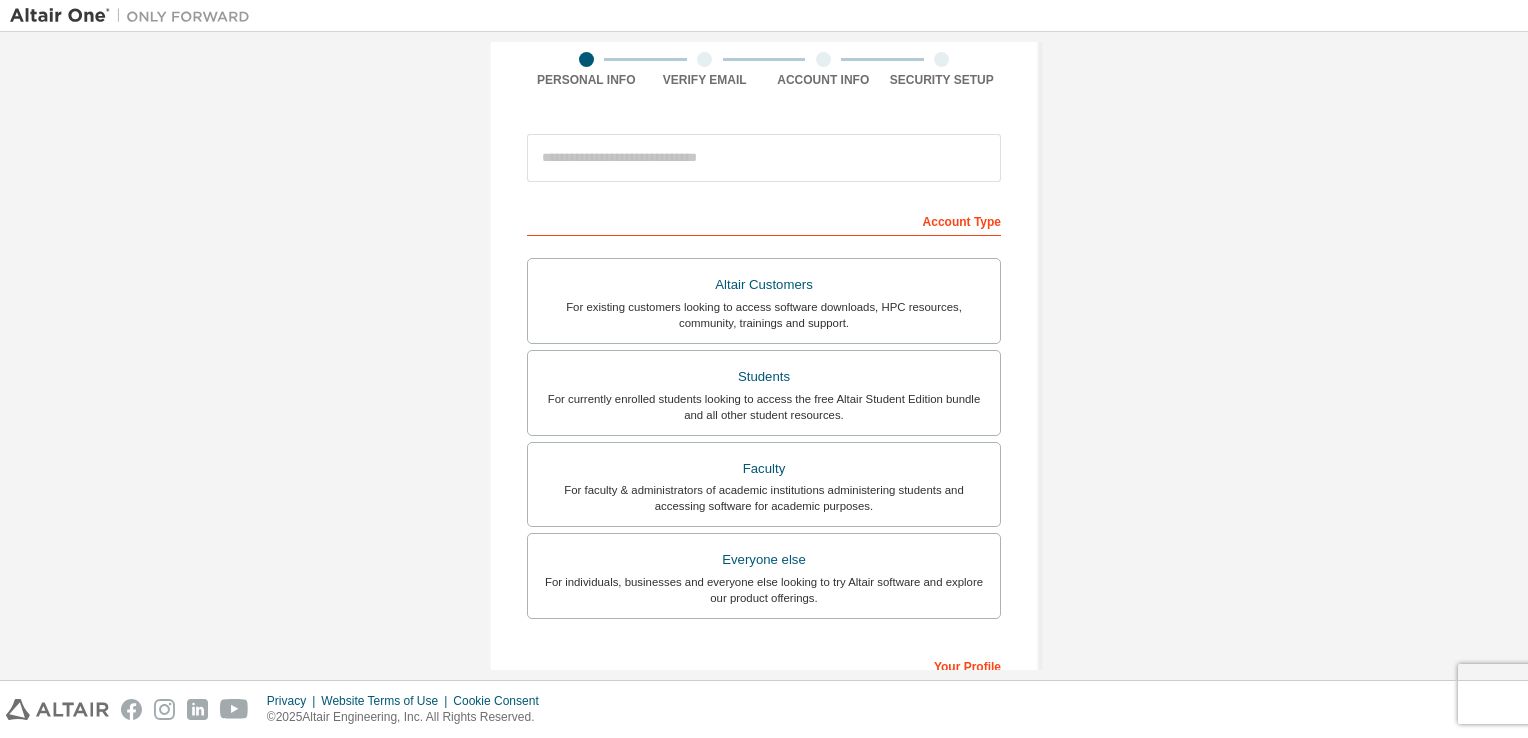 scroll, scrollTop: 157, scrollLeft: 0, axis: vertical 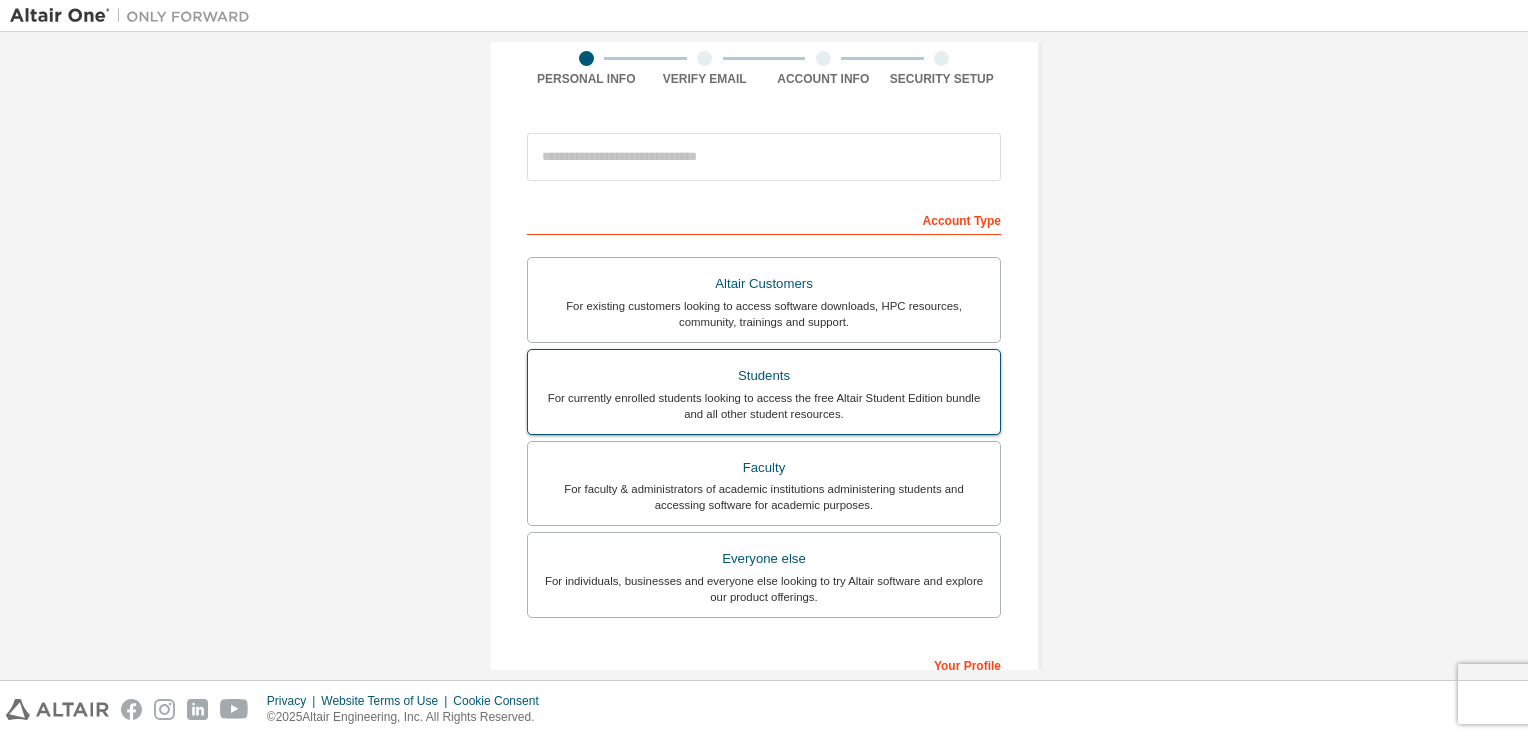click on "For currently enrolled students looking to access the free Altair Student Edition bundle and all other student resources." at bounding box center (764, 406) 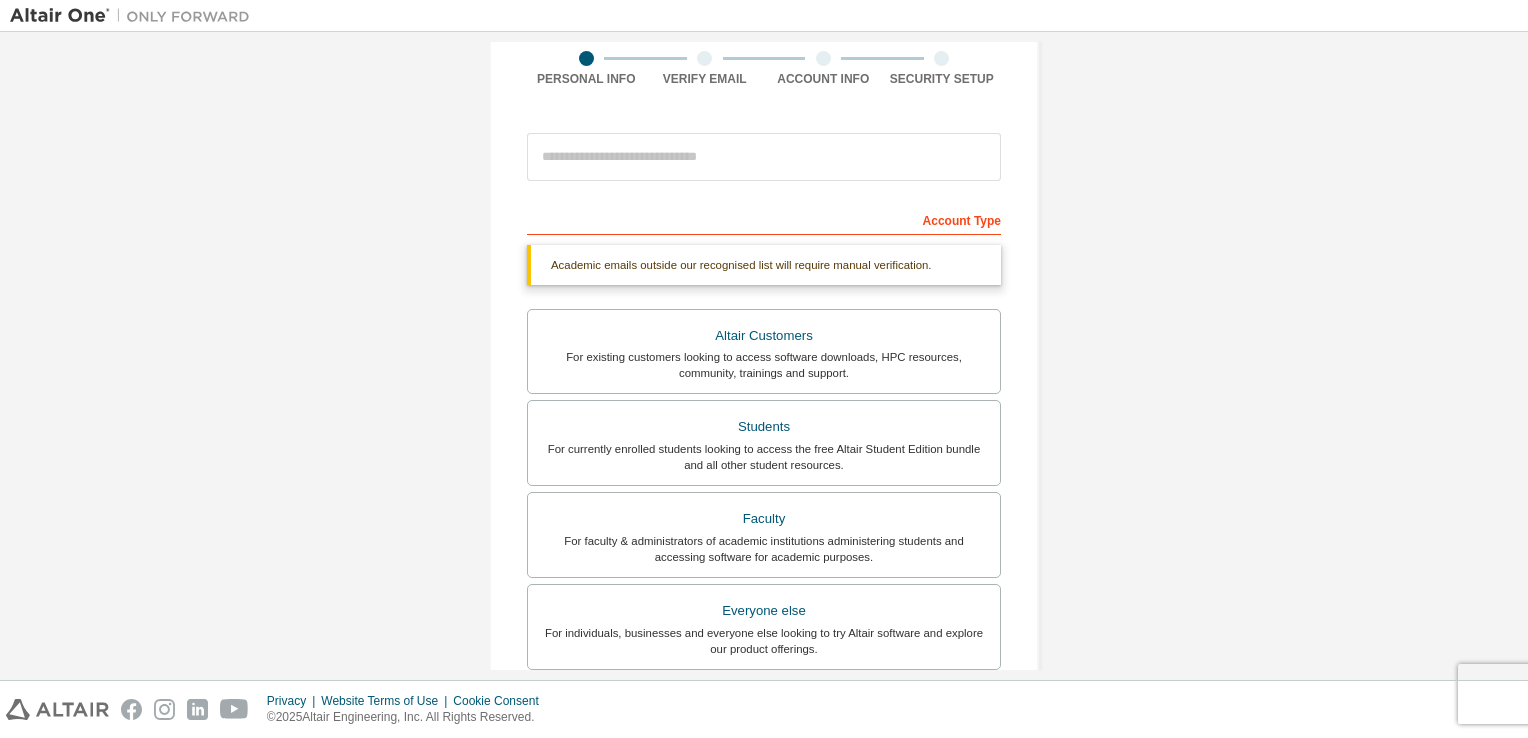 click on "Account Type" at bounding box center (764, 219) 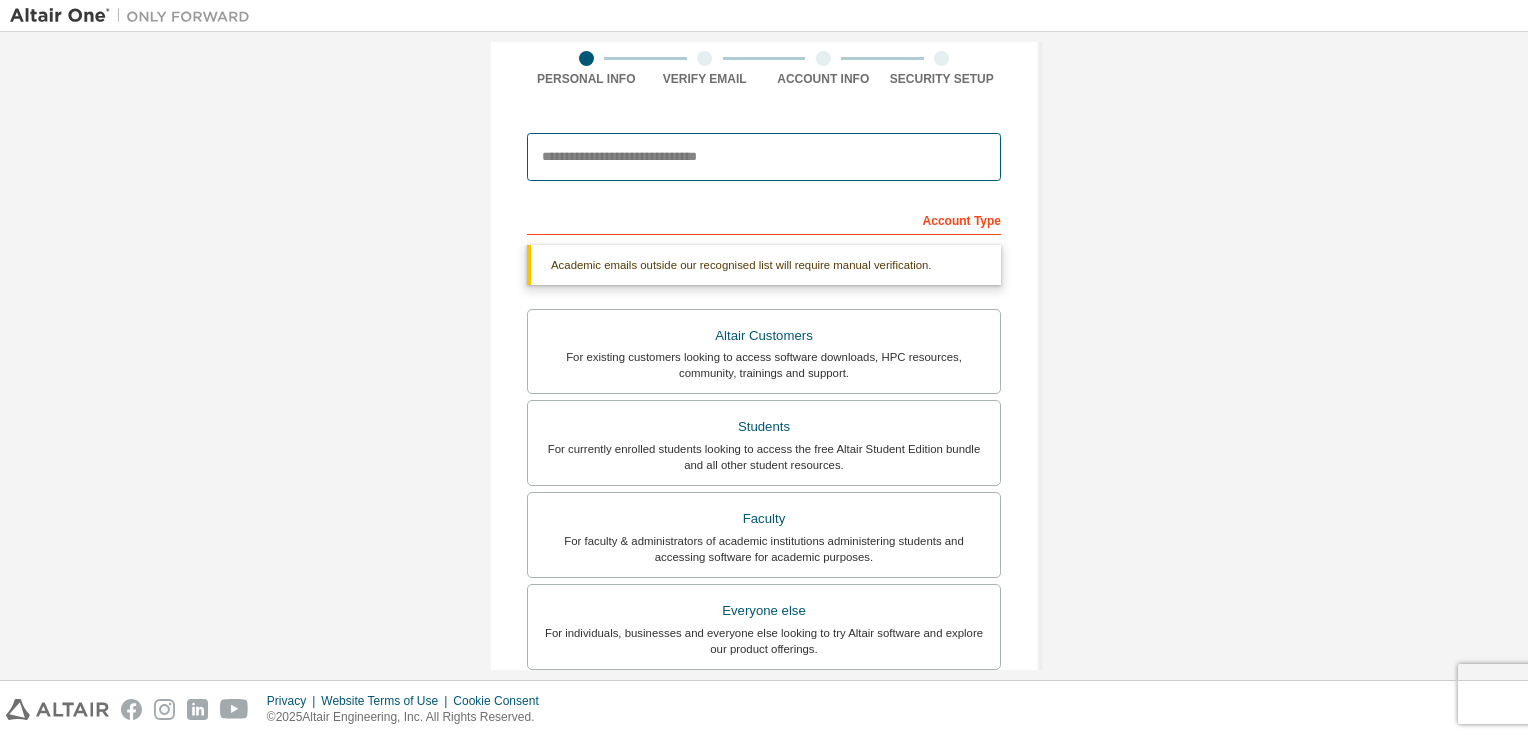 click at bounding box center [764, 157] 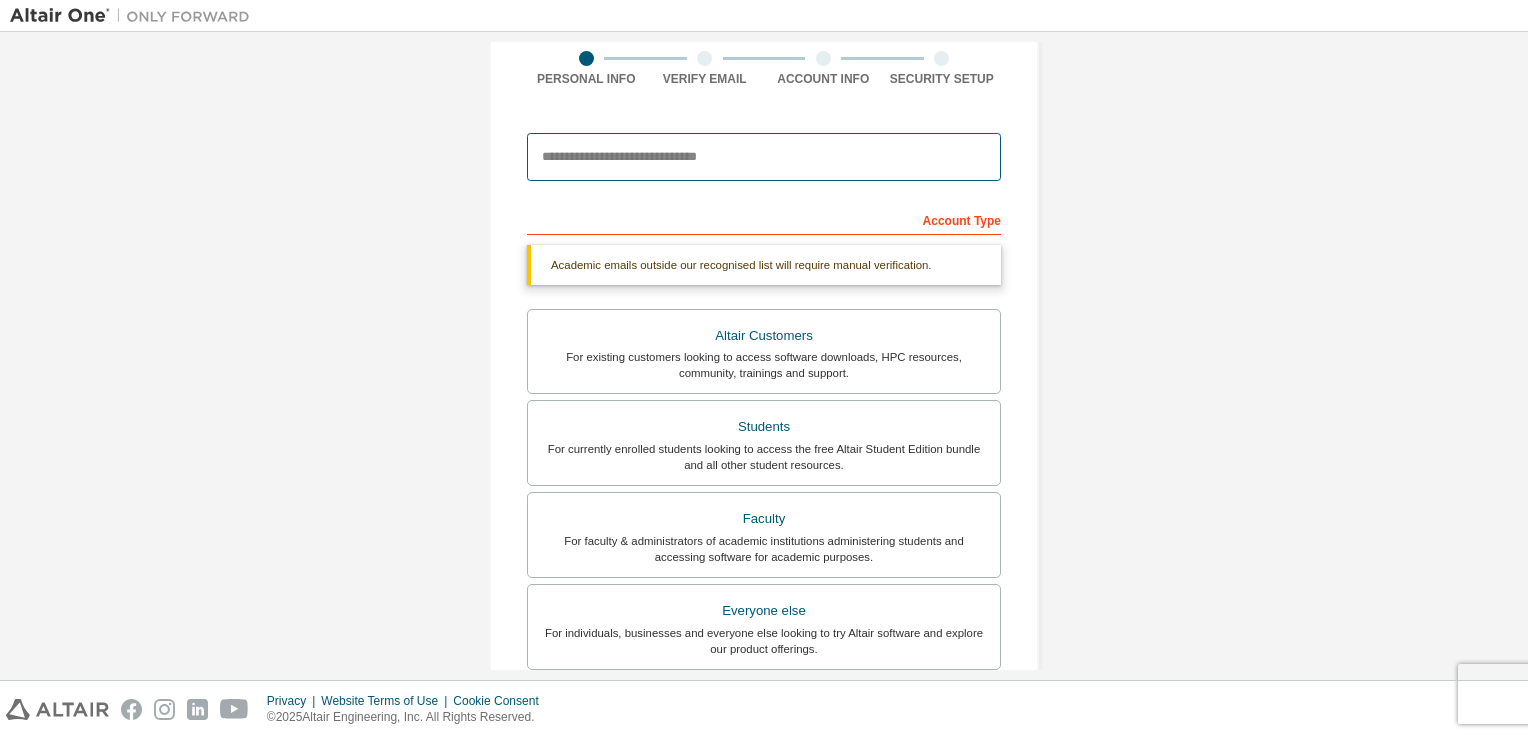 type on "**********" 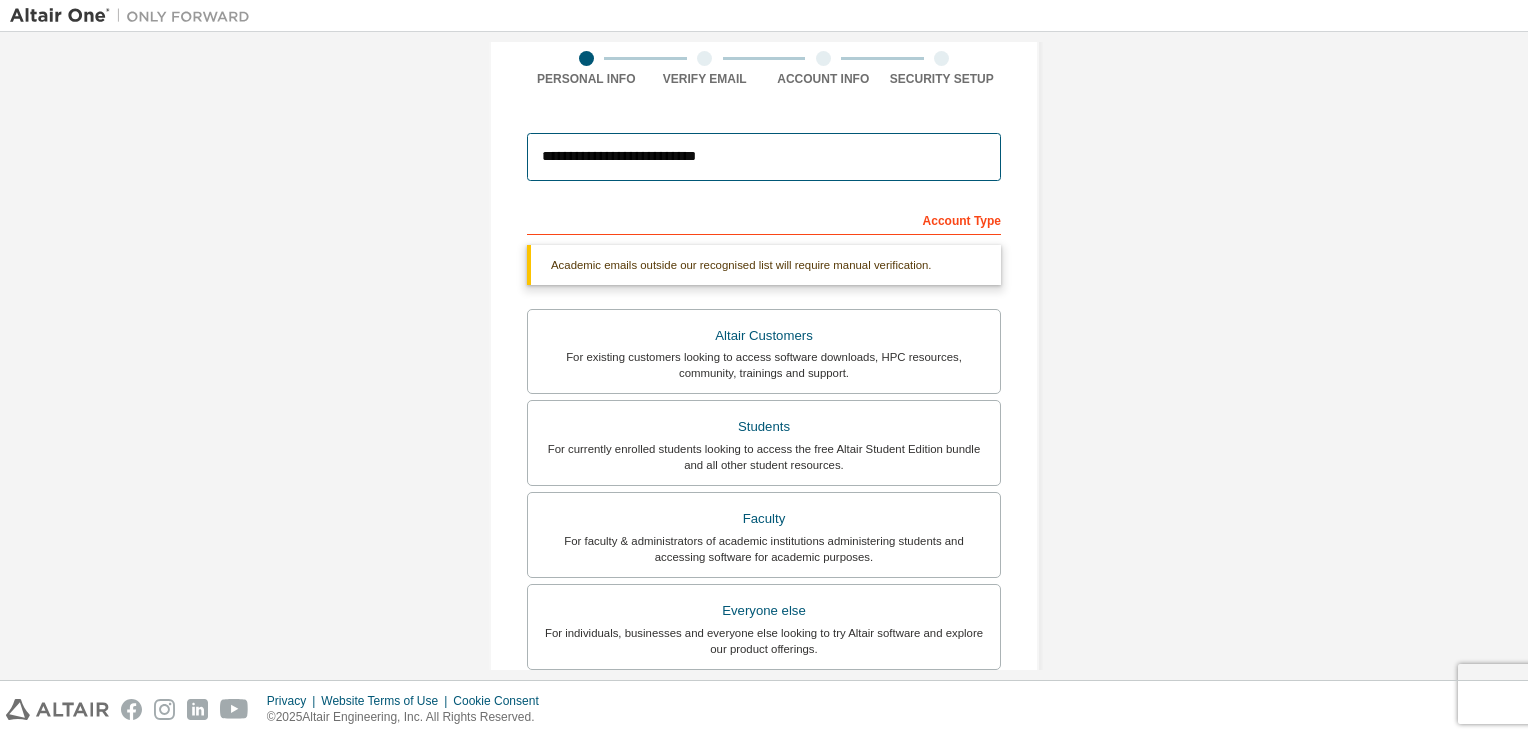 type on "********" 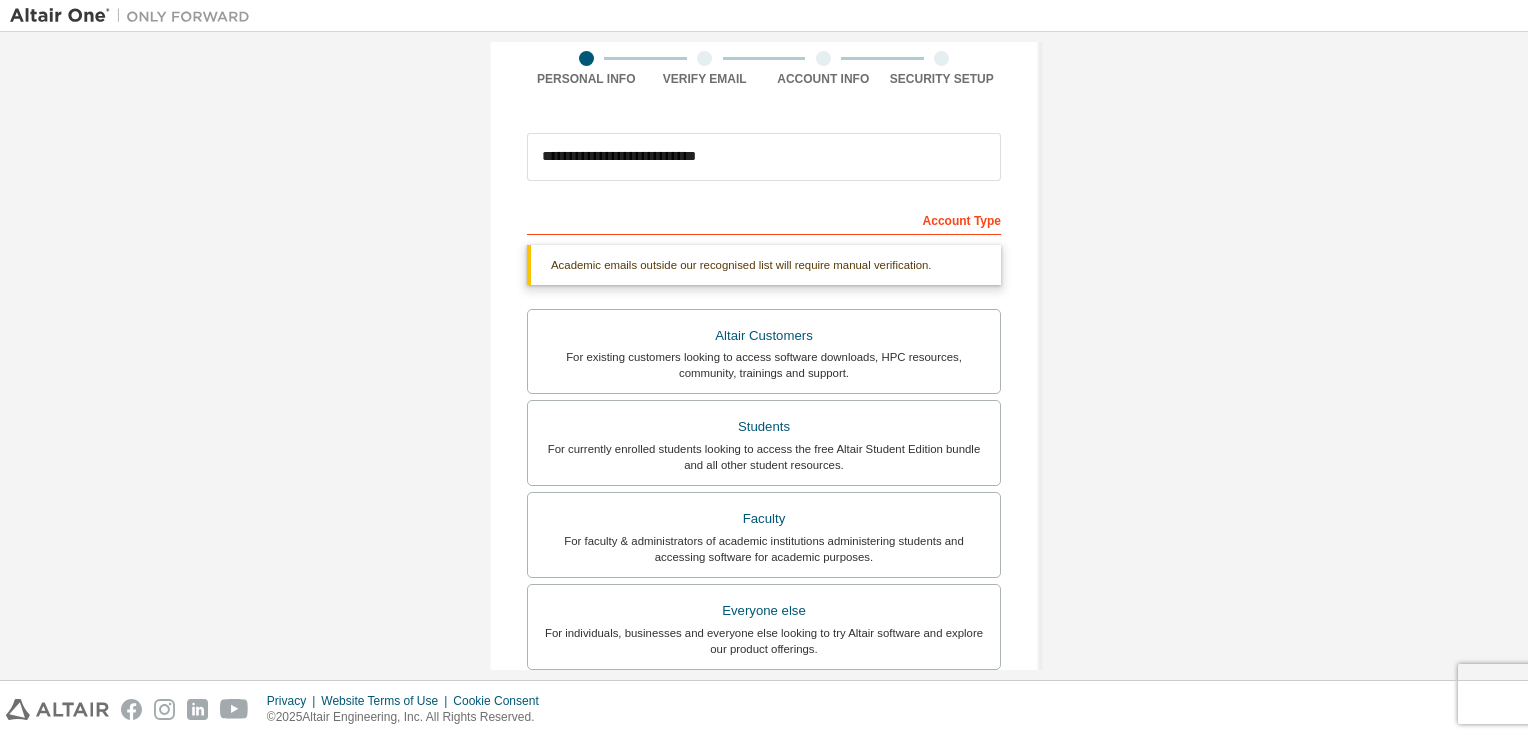 type on "*" 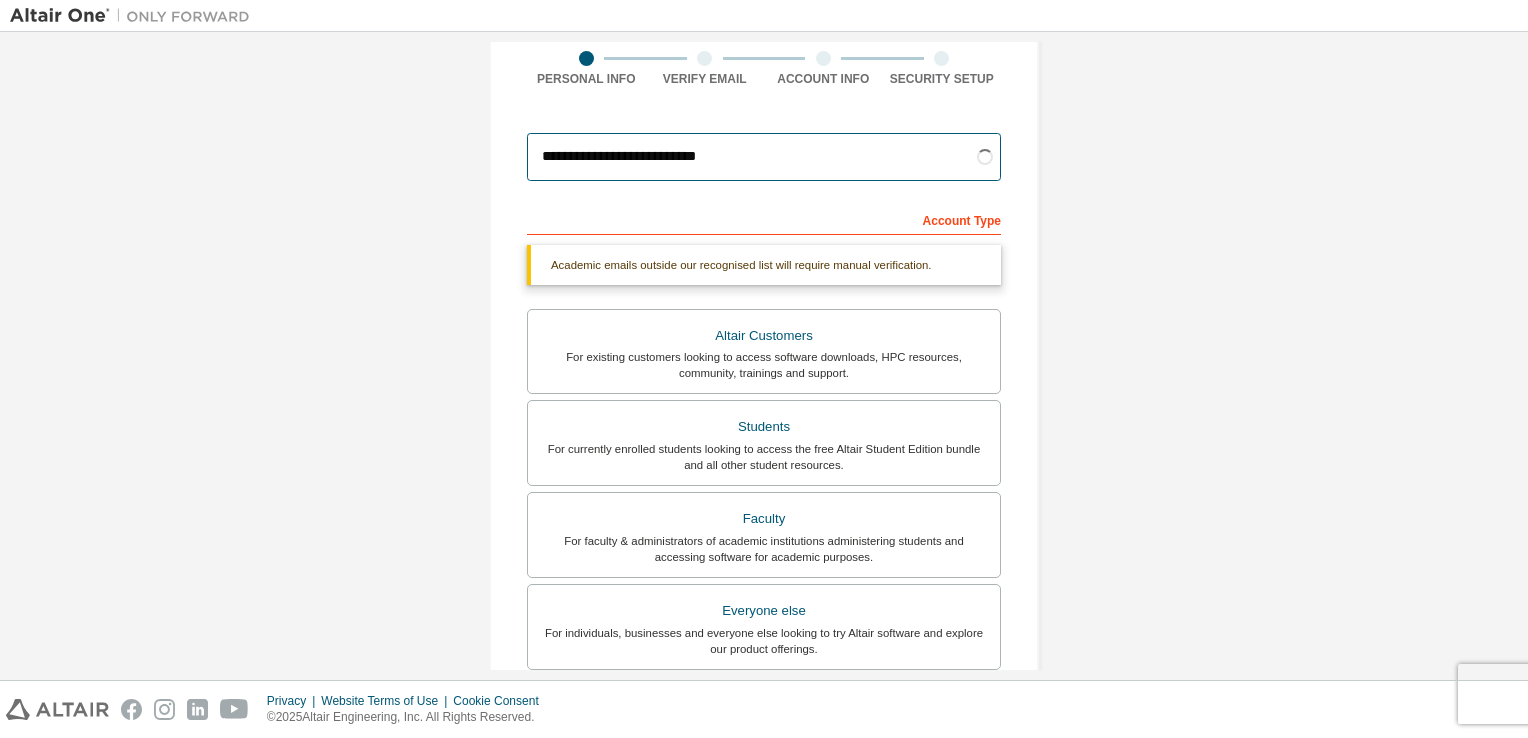 click on "**********" at bounding box center (764, 157) 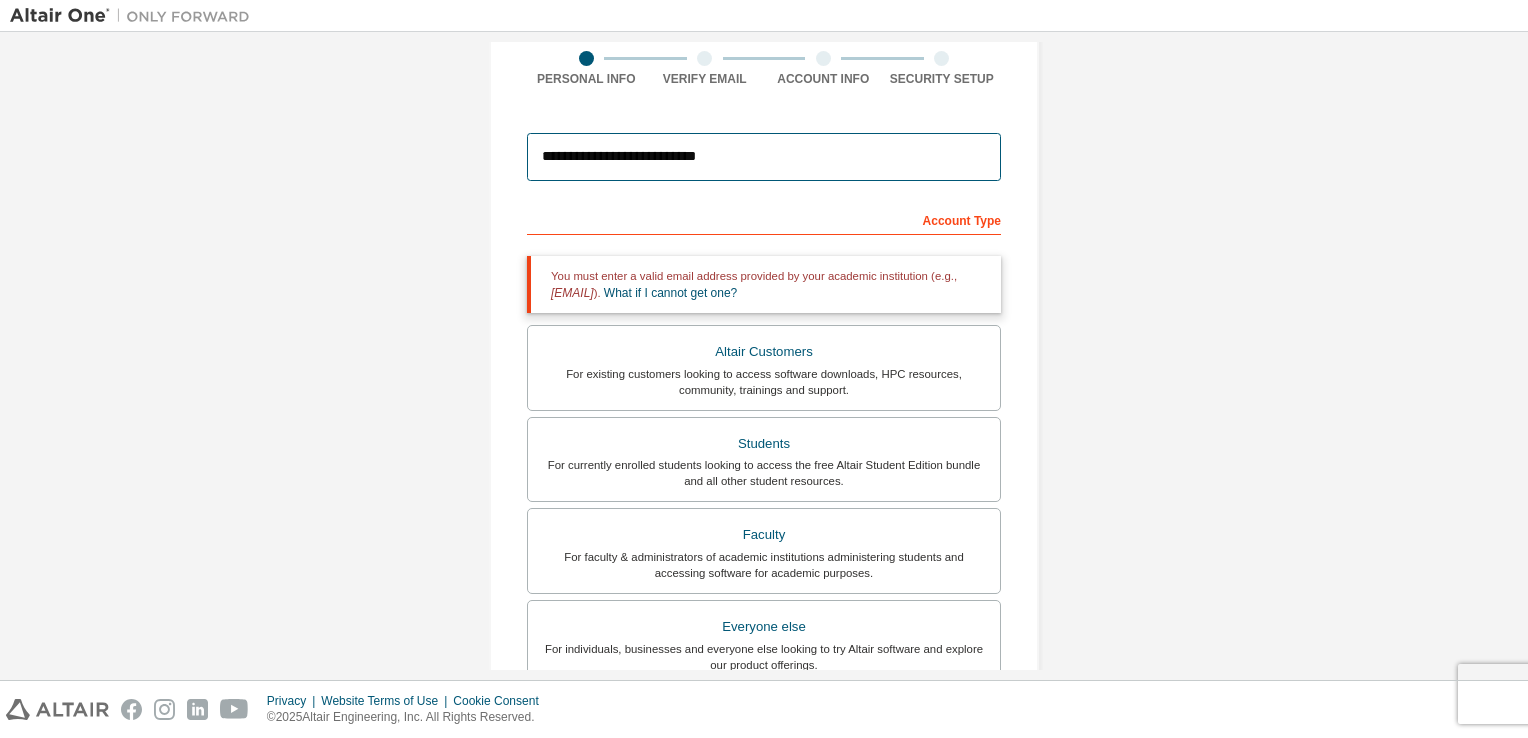 drag, startPoint x: 832, startPoint y: 166, endPoint x: 498, endPoint y: 177, distance: 334.1811 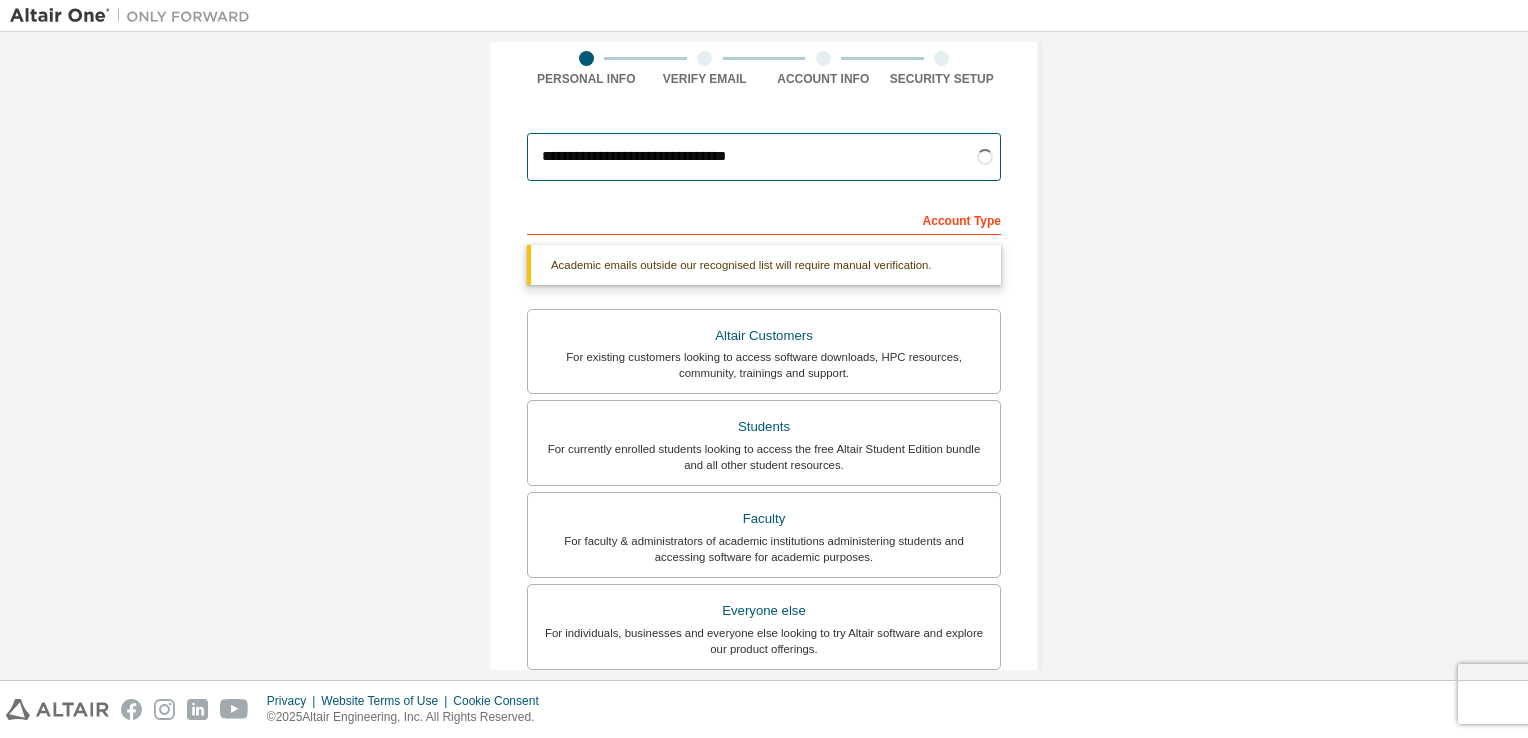 type on "**********" 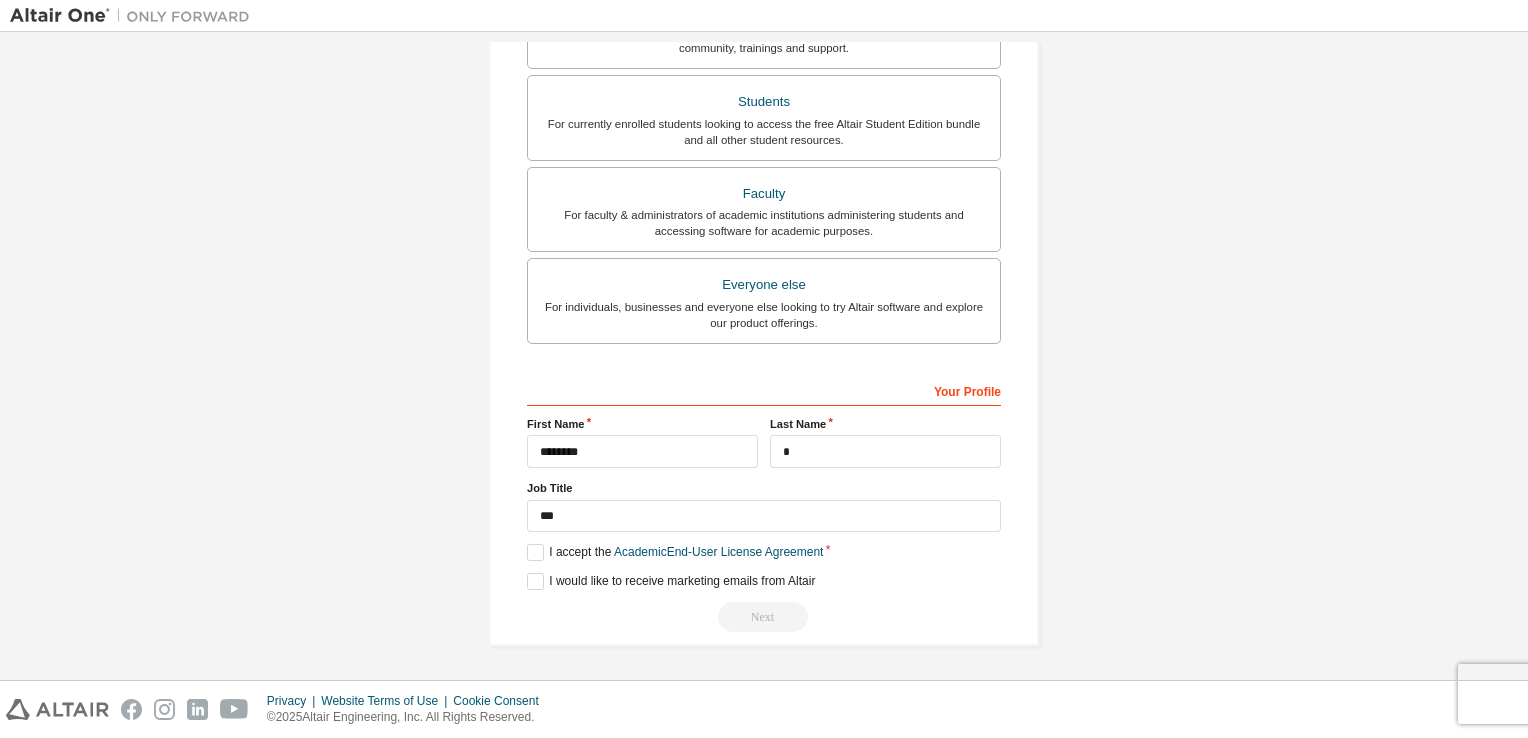 scroll, scrollTop: 426, scrollLeft: 0, axis: vertical 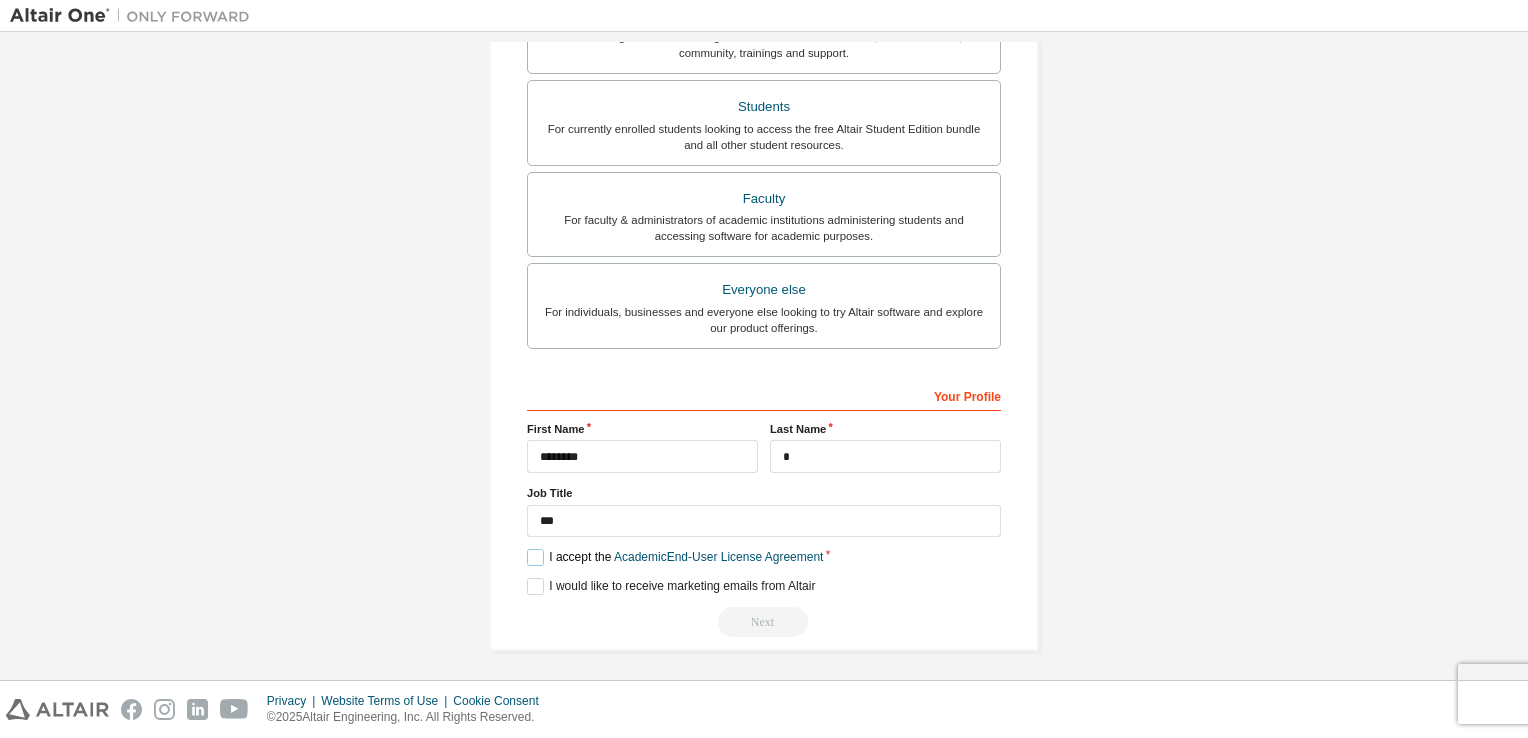 click on "I accept the   Academic   End-User License Agreement" at bounding box center [675, 557] 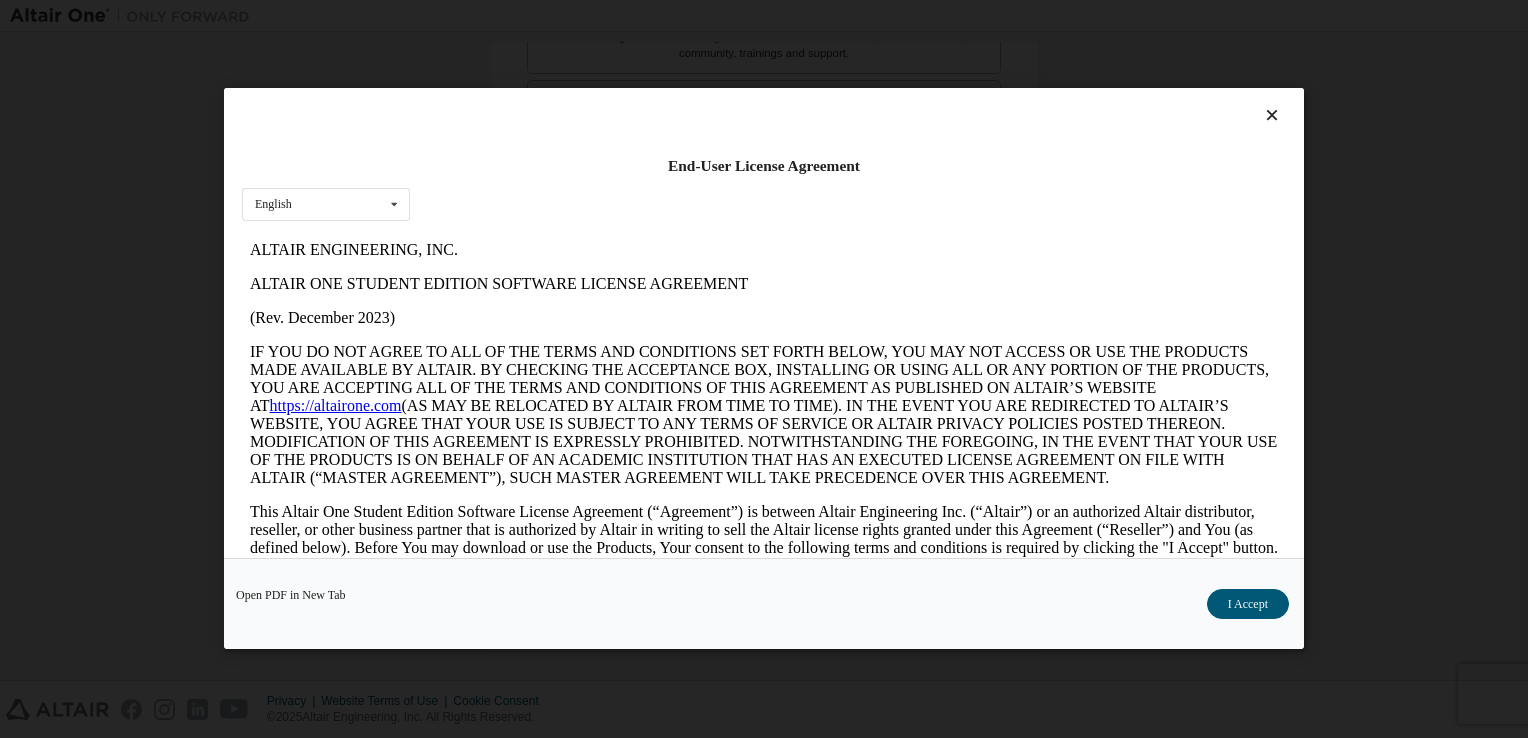scroll, scrollTop: 0, scrollLeft: 0, axis: both 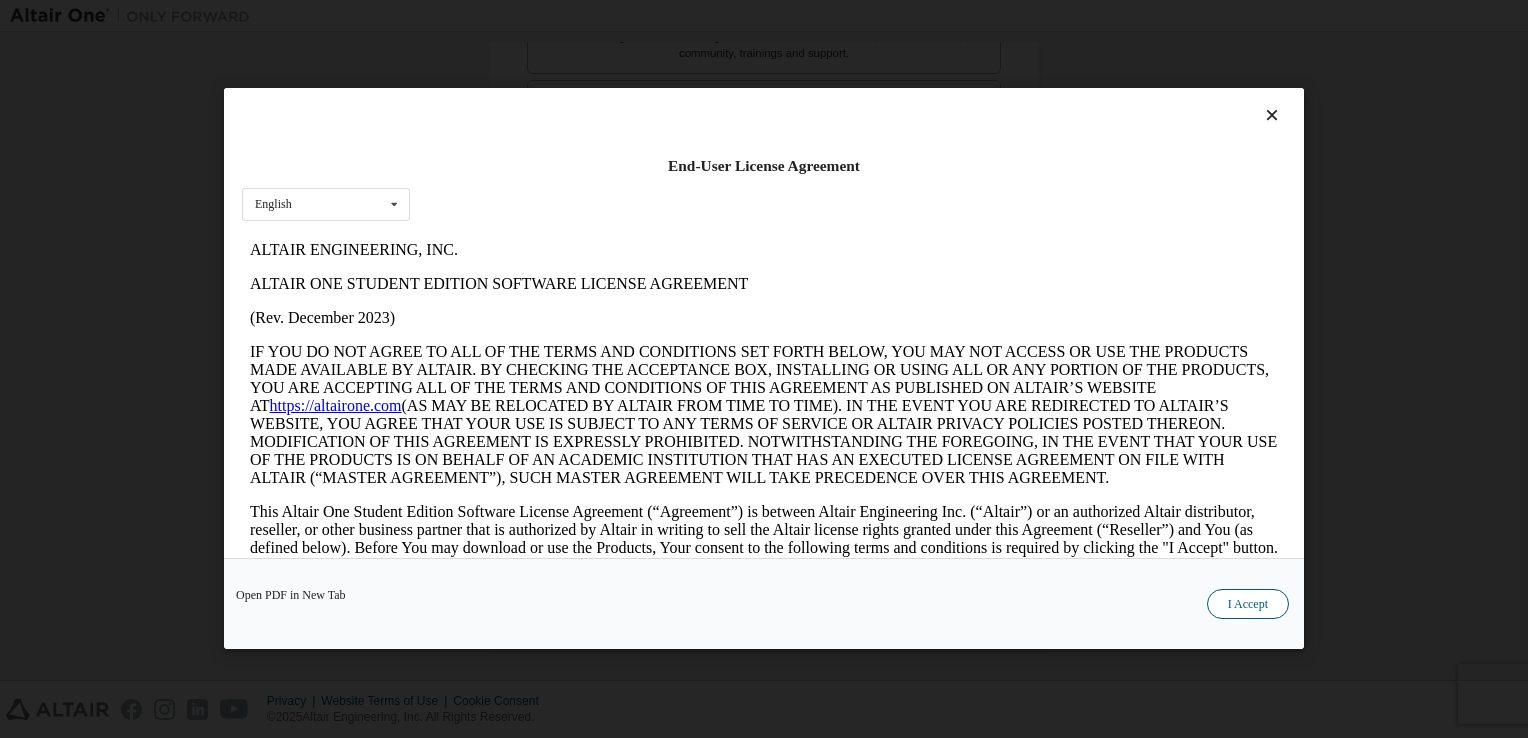 click on "I Accept" at bounding box center (1248, 605) 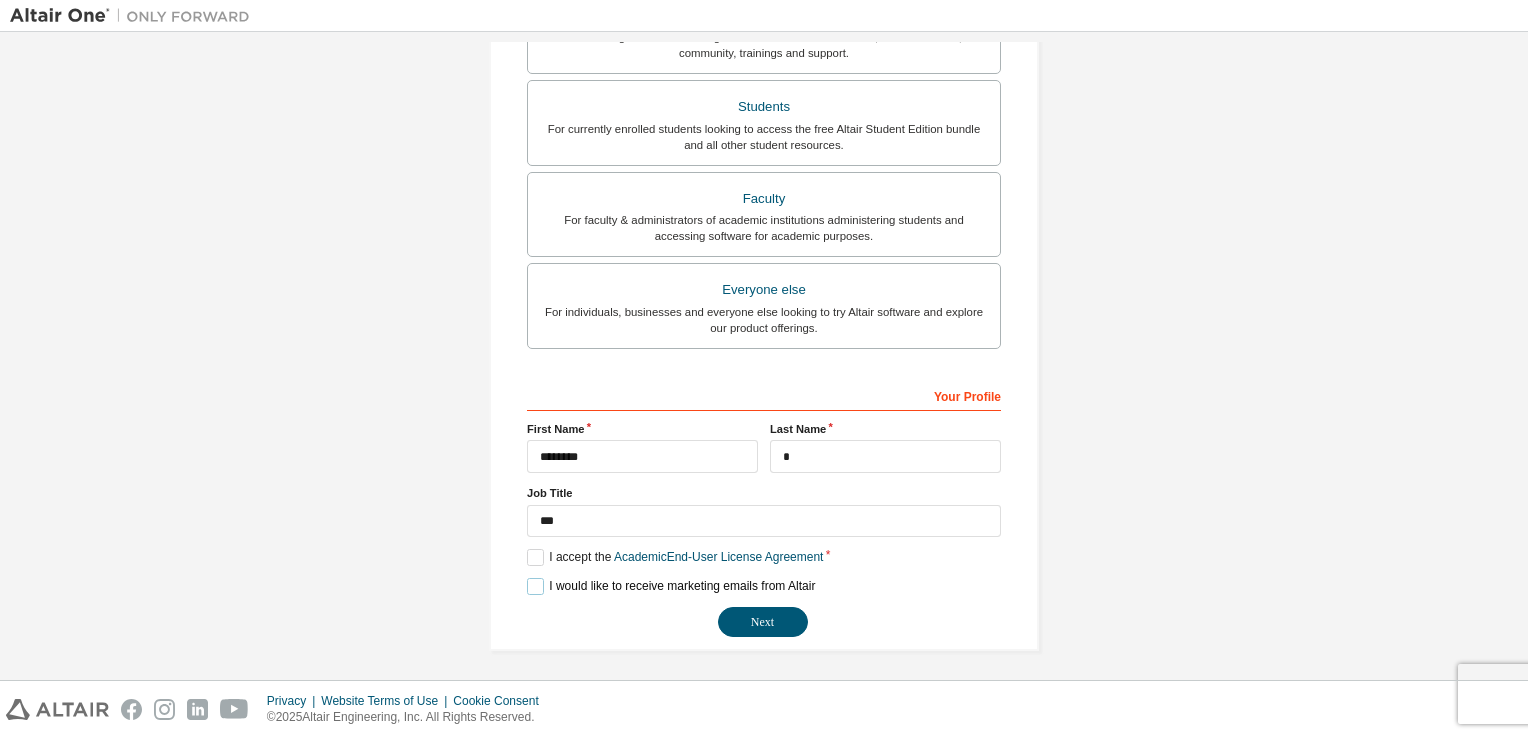 click on "I would like to receive marketing emails from Altair" at bounding box center (671, 586) 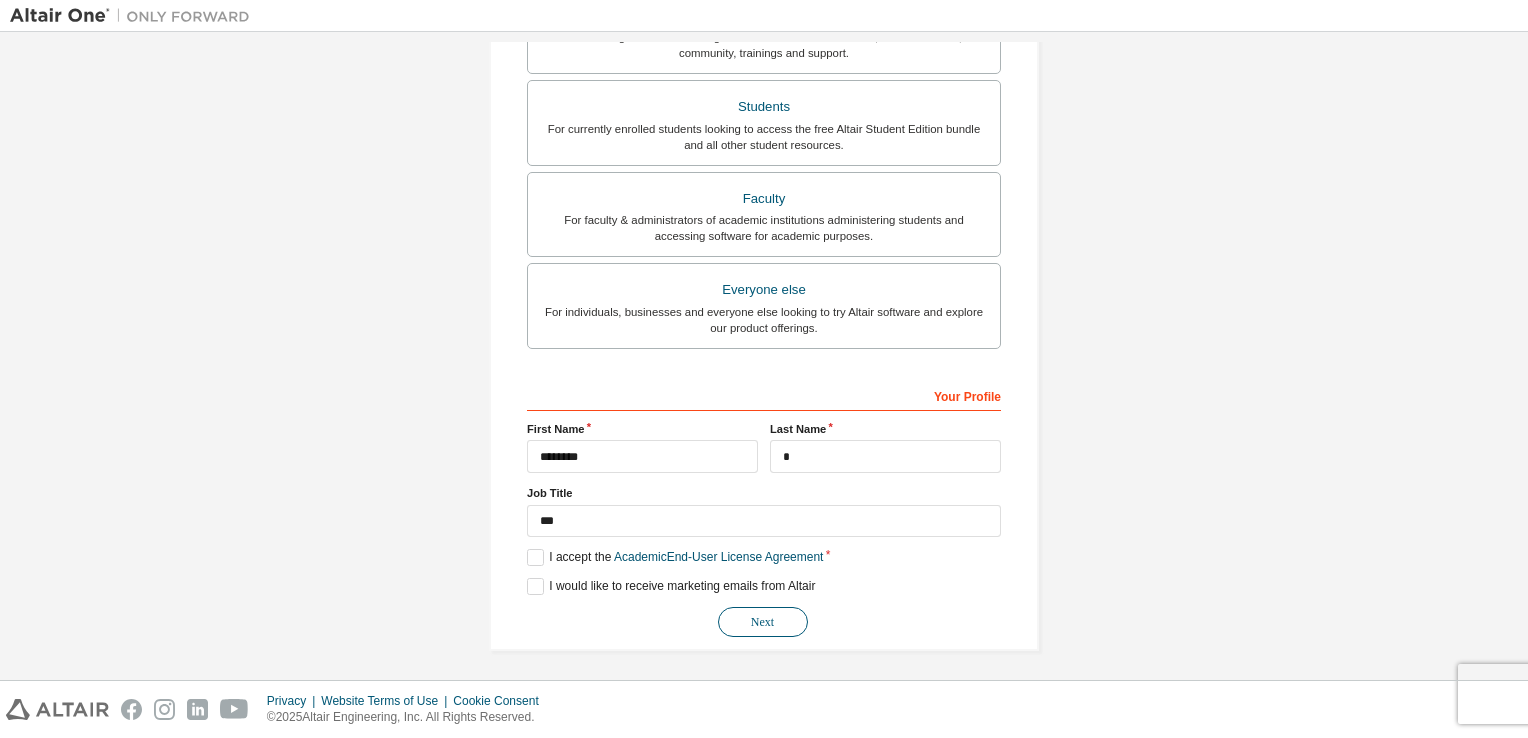 click on "Next" at bounding box center [763, 622] 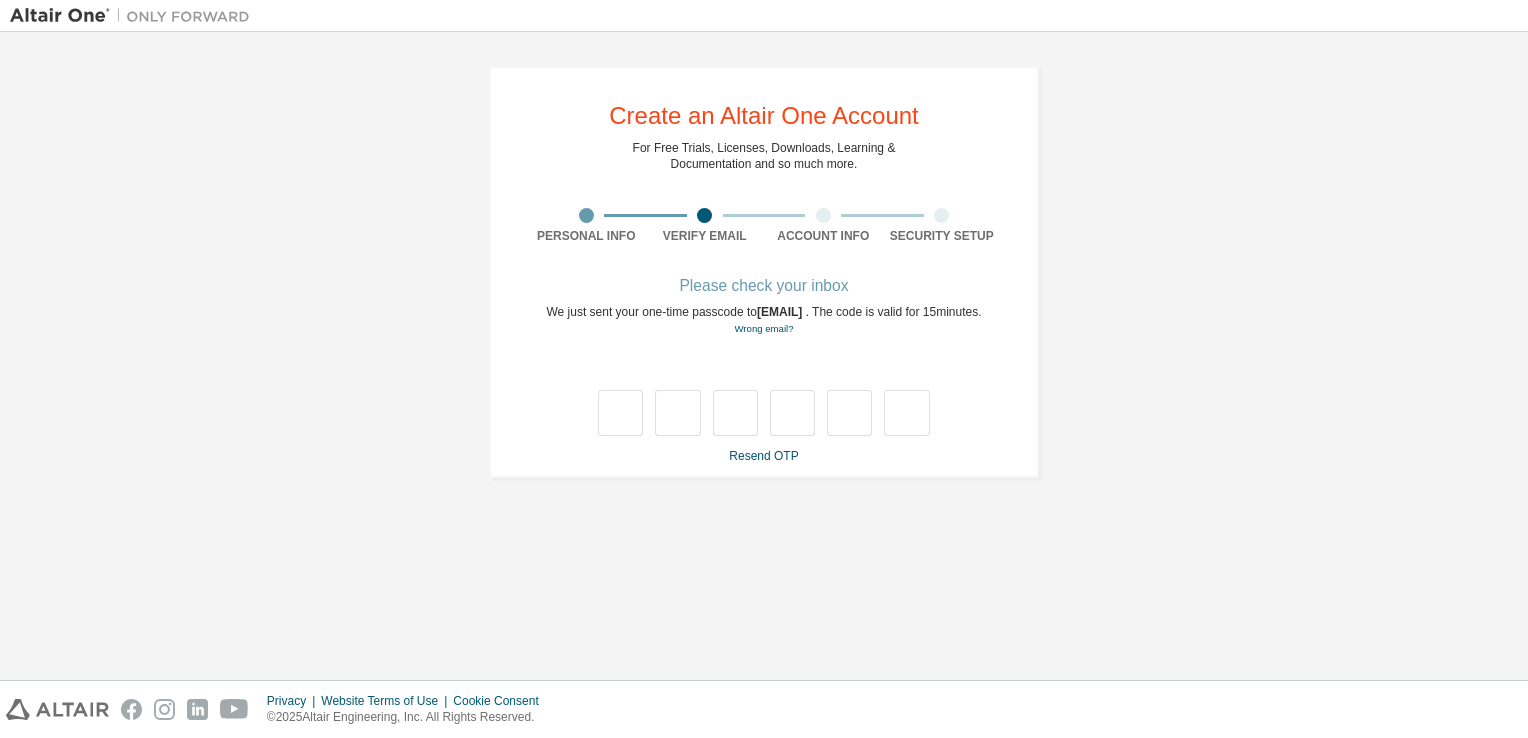 scroll, scrollTop: 0, scrollLeft: 0, axis: both 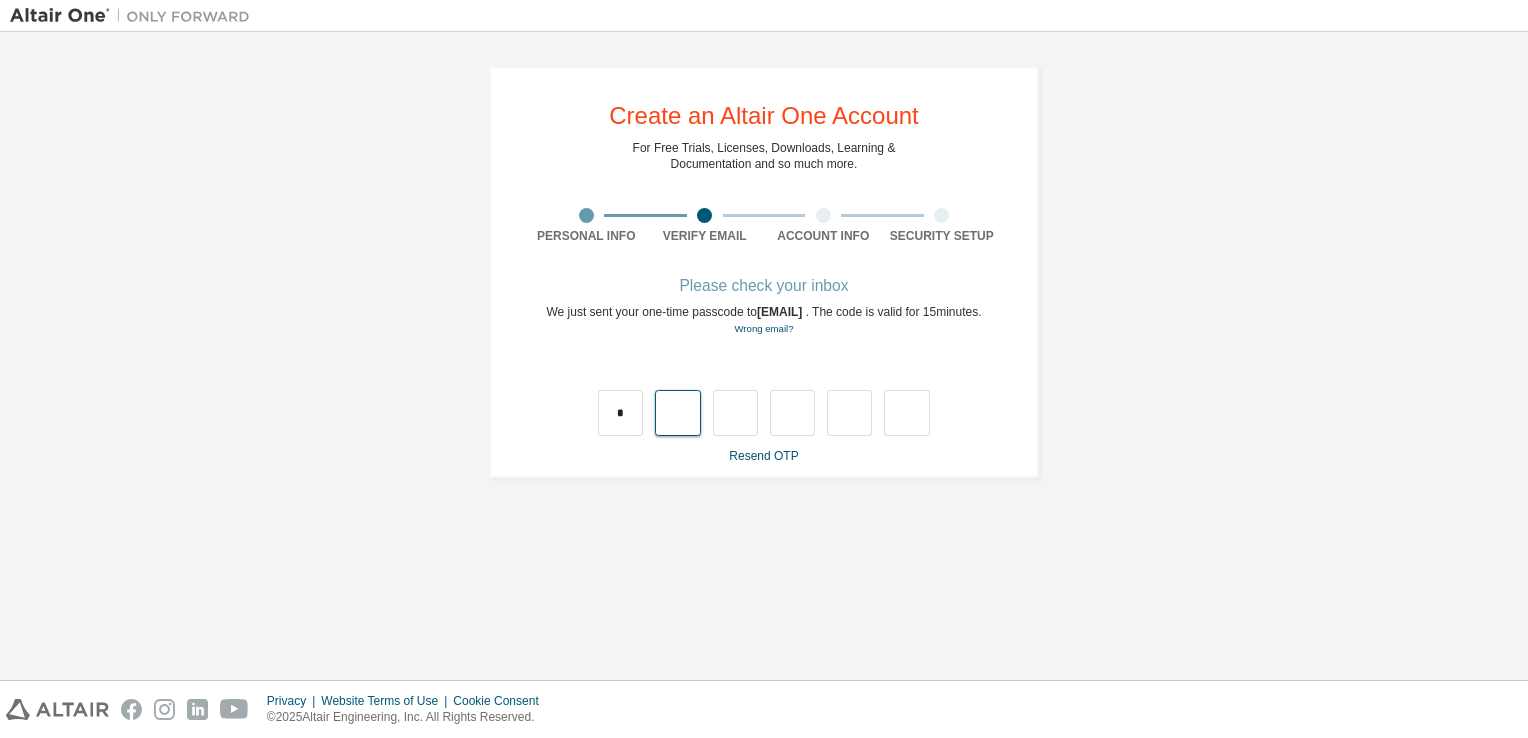 type on "*" 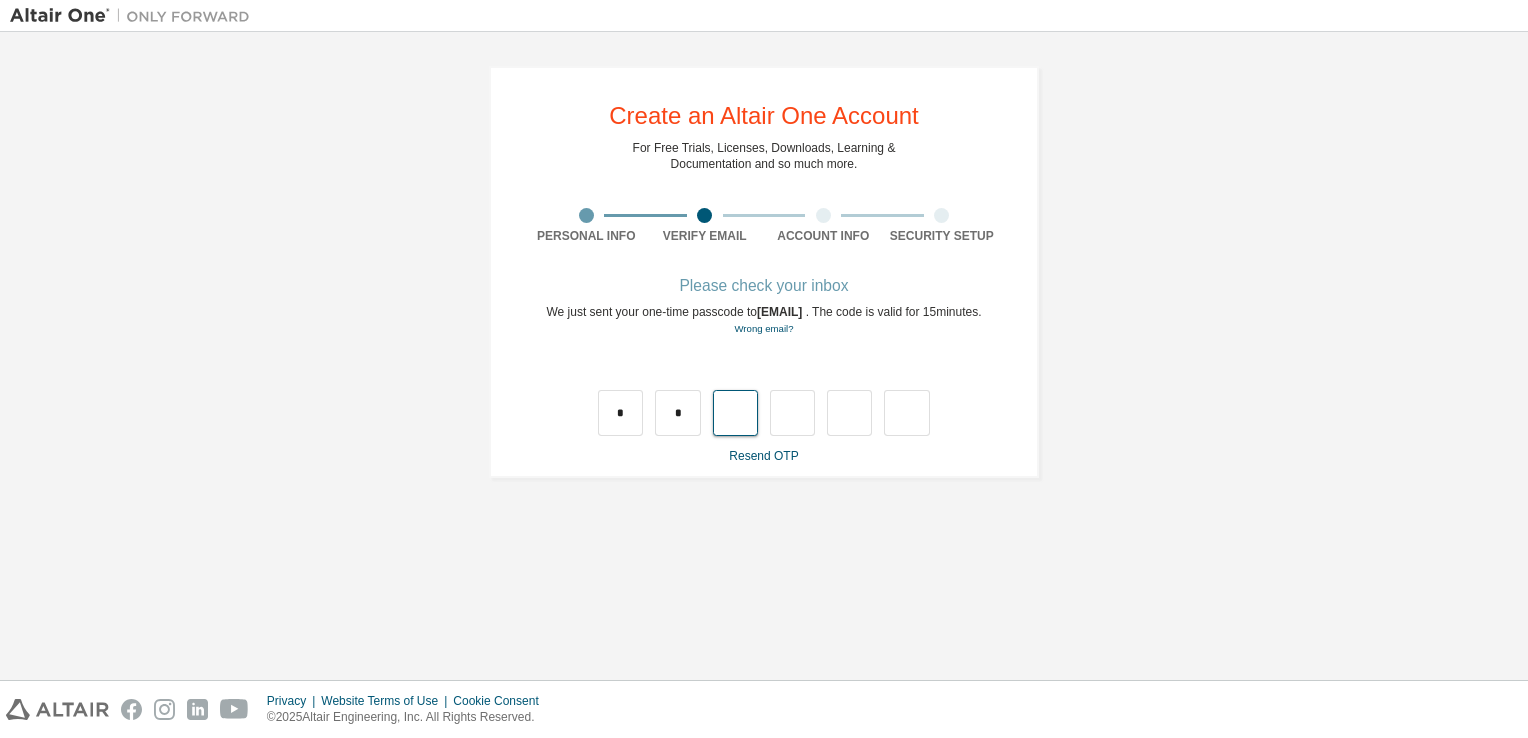 type on "*" 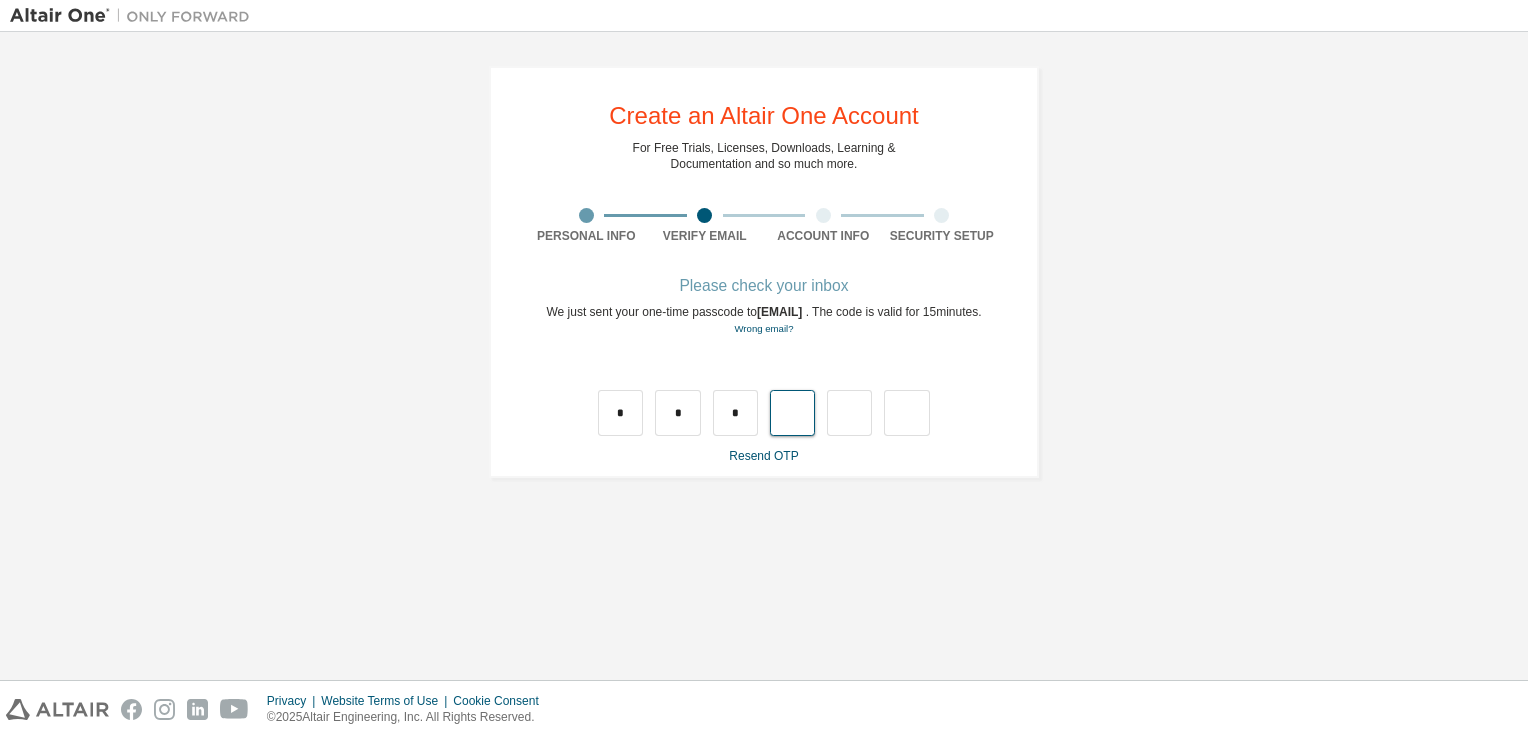 type on "*" 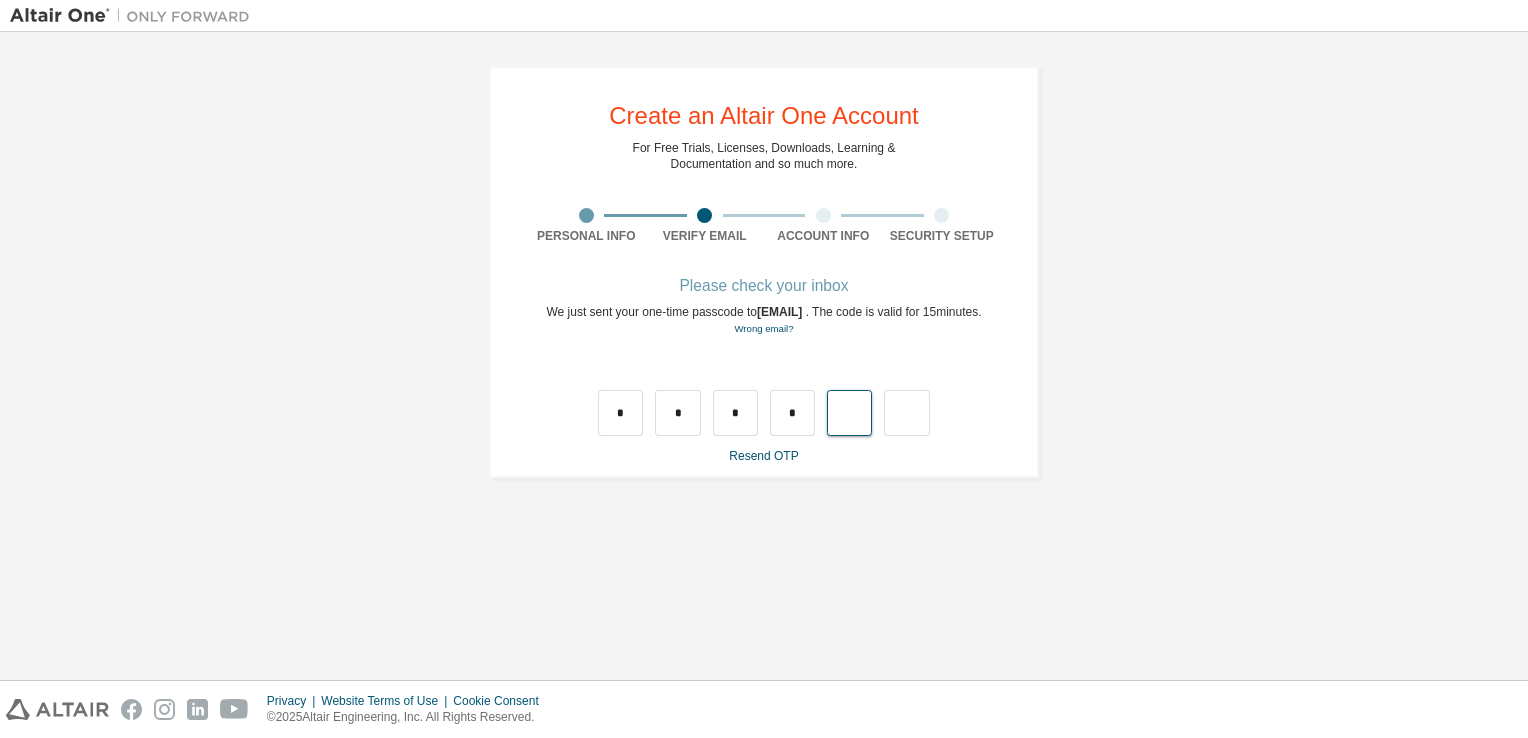 type on "*" 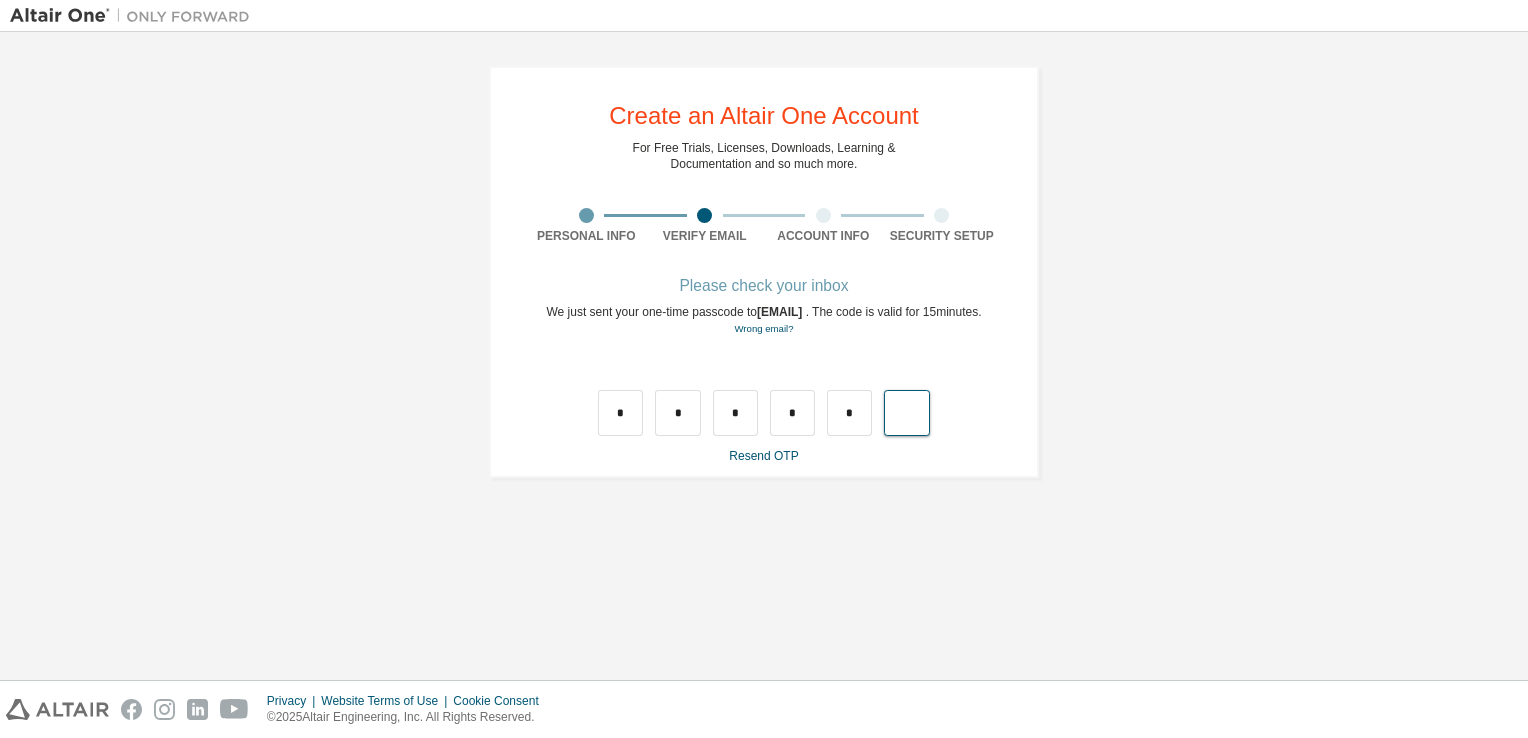 type on "*" 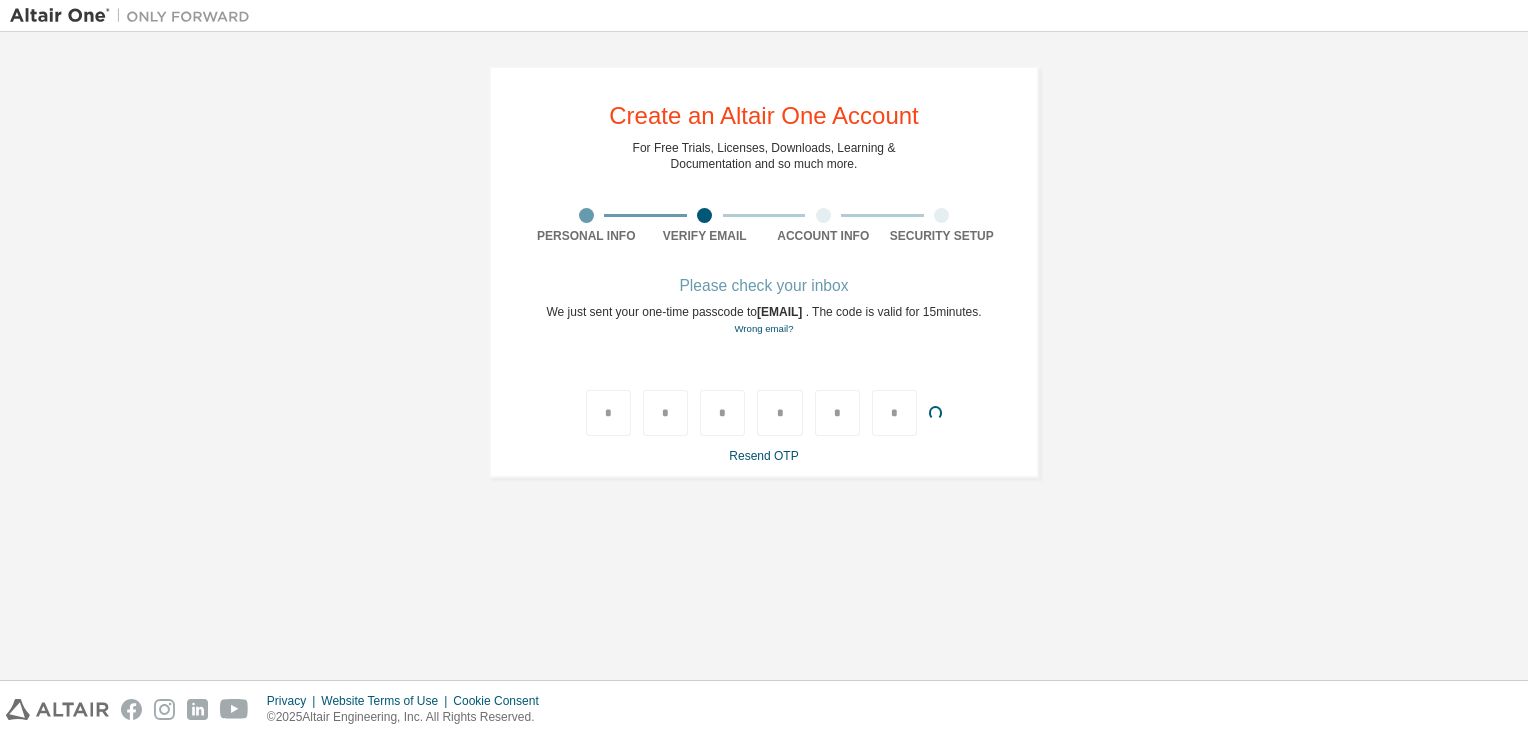 type 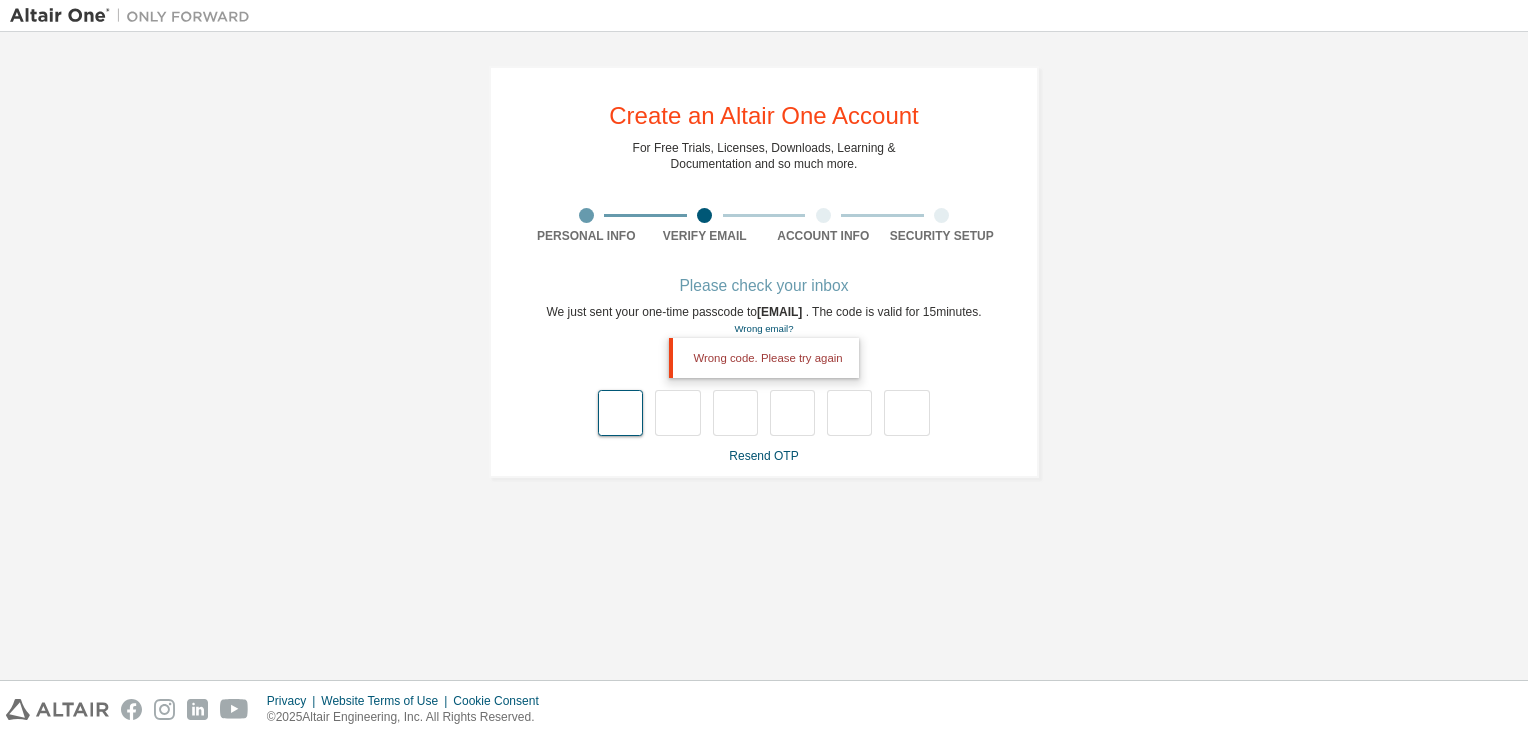 click at bounding box center [620, 413] 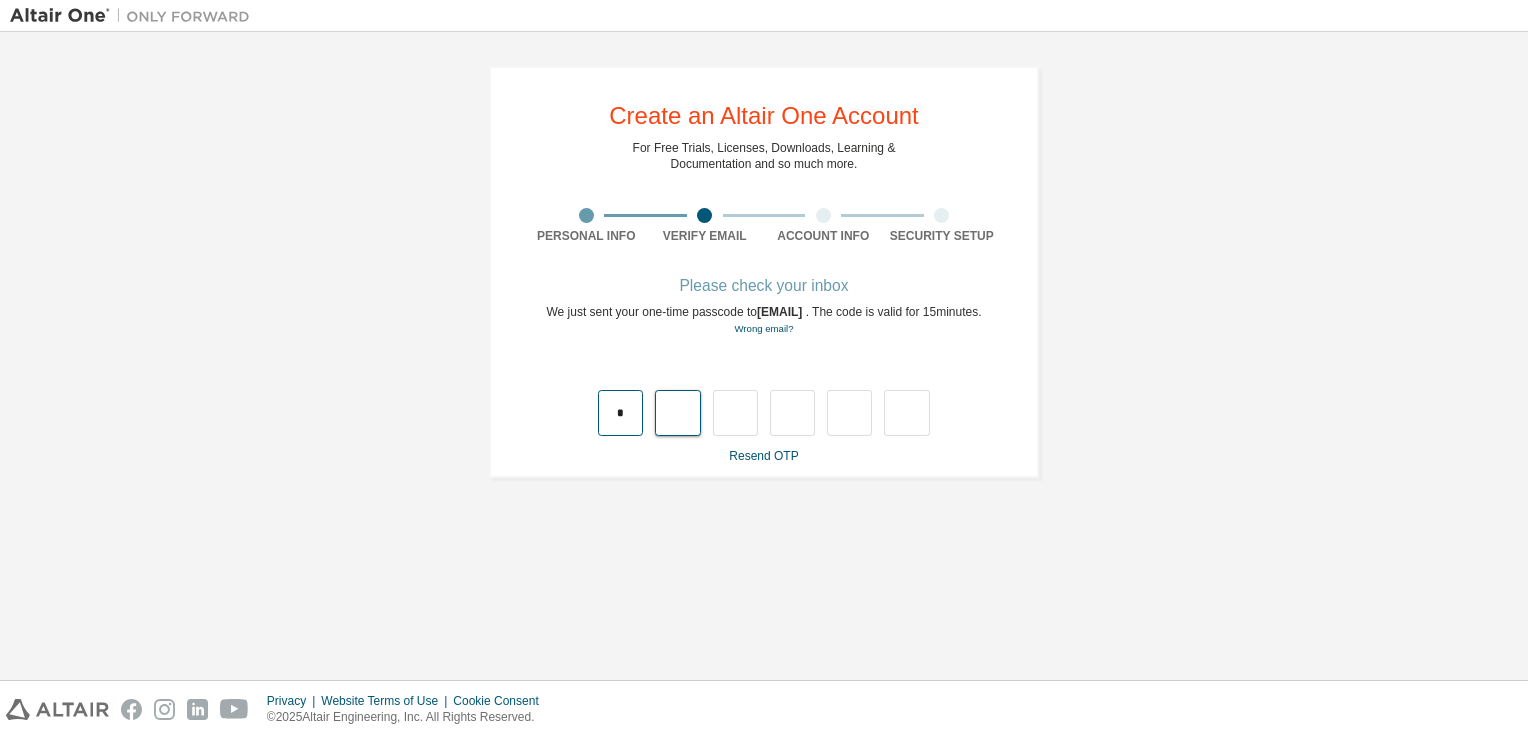 type on "*" 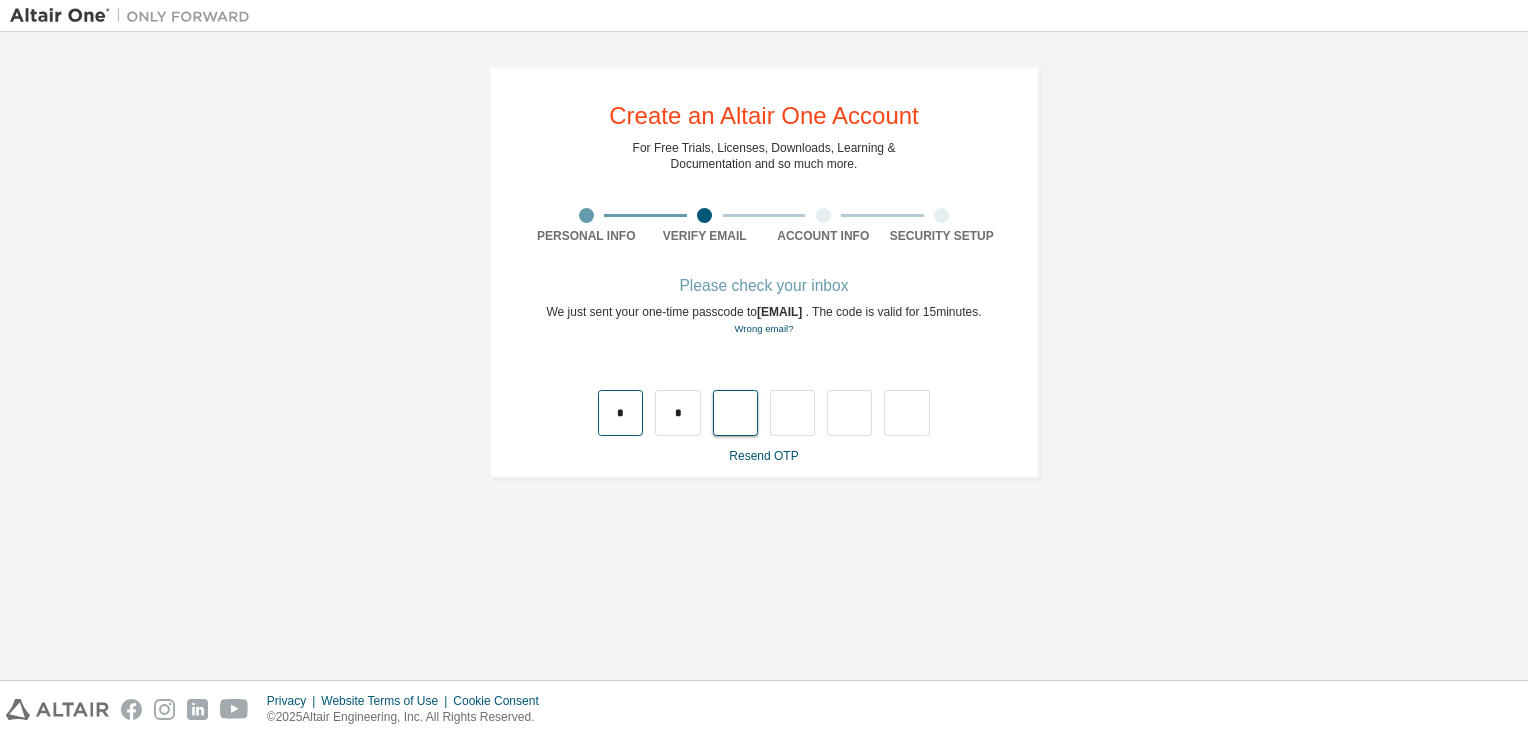 type on "*" 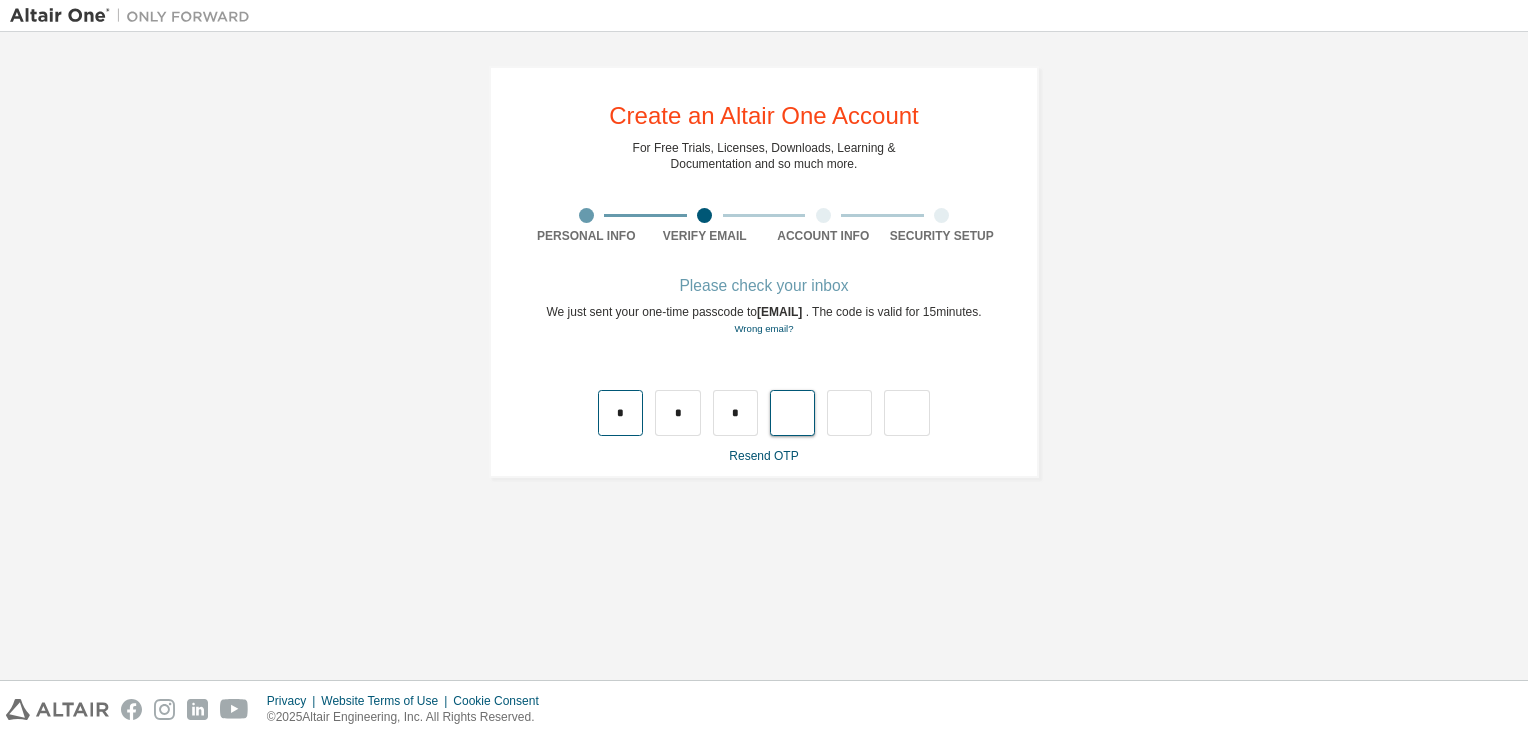 type on "*" 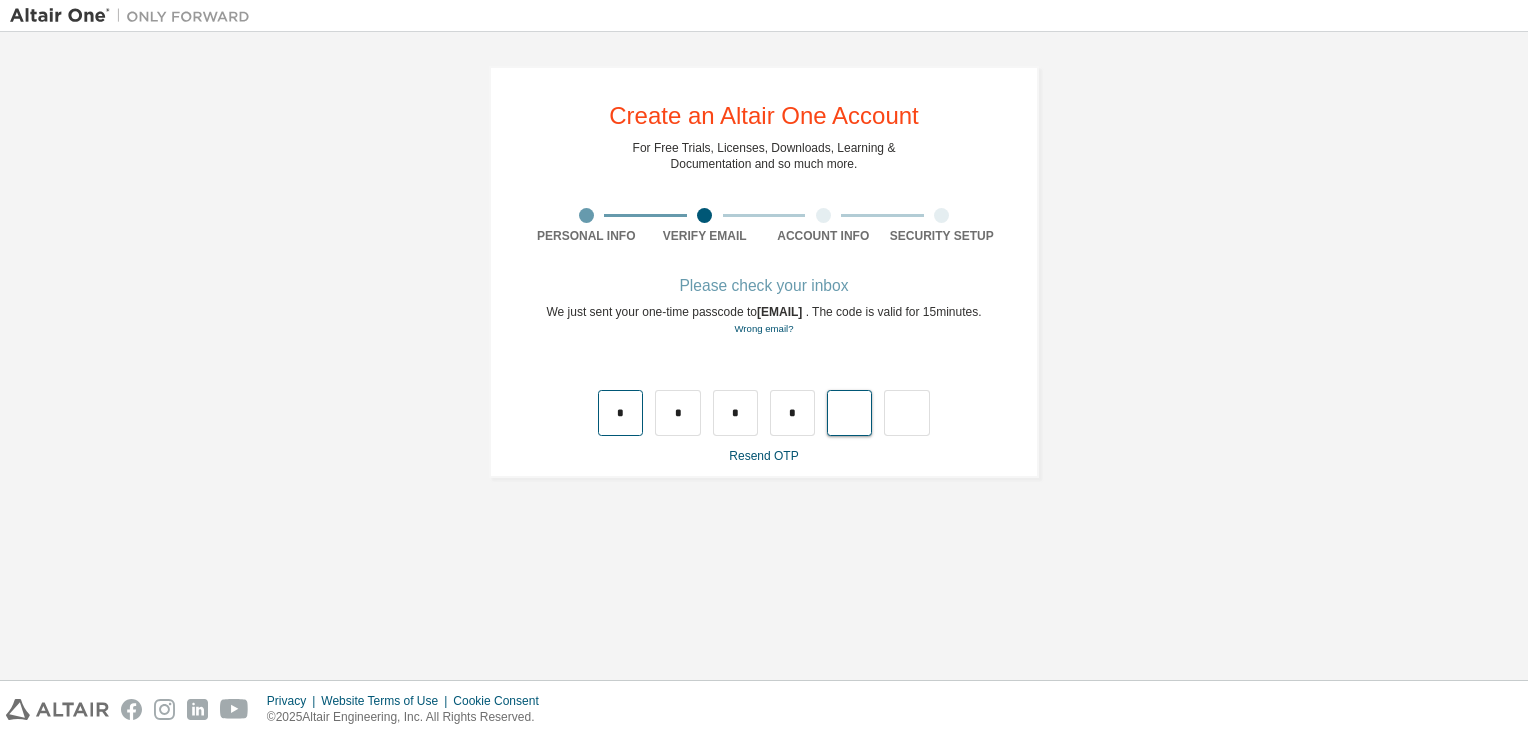 type on "*" 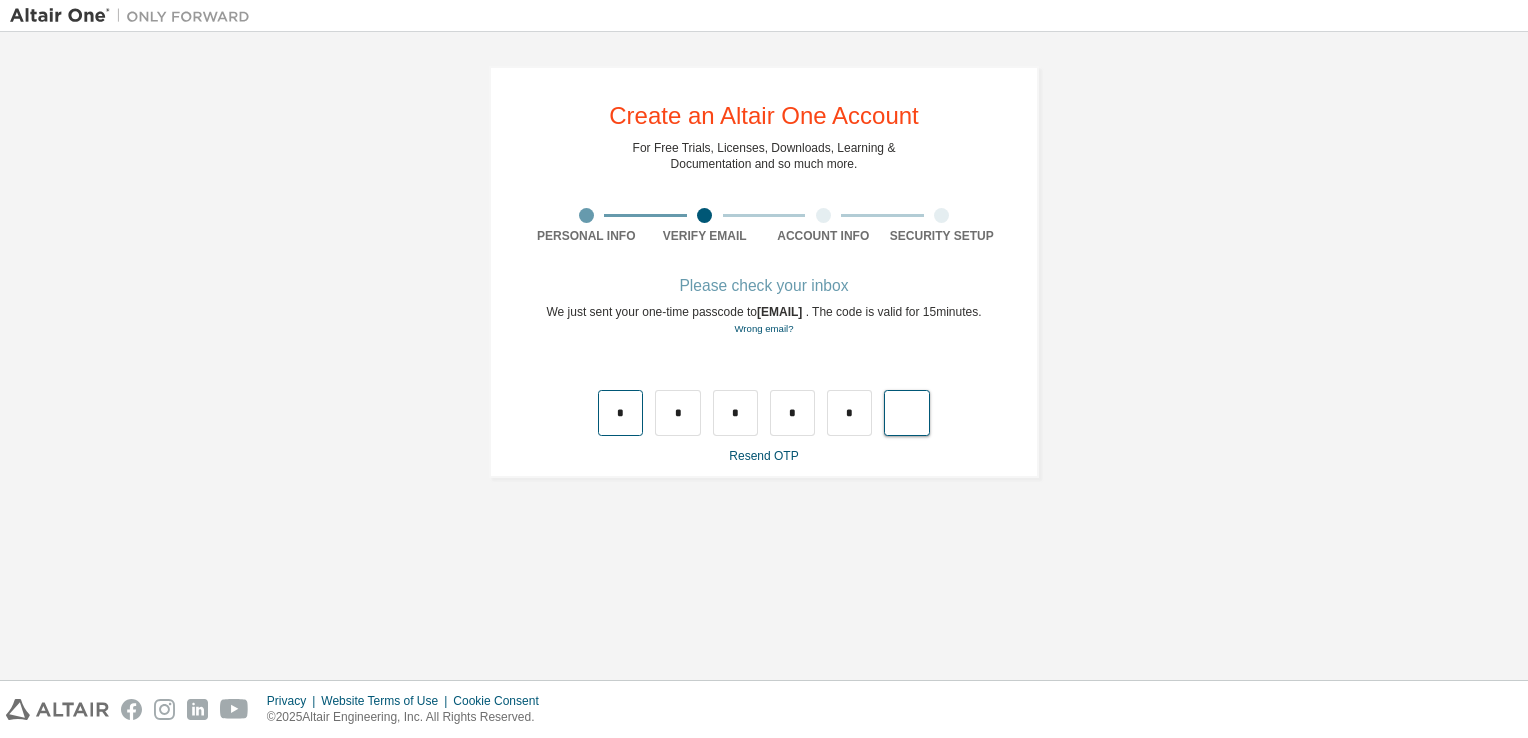 type on "*" 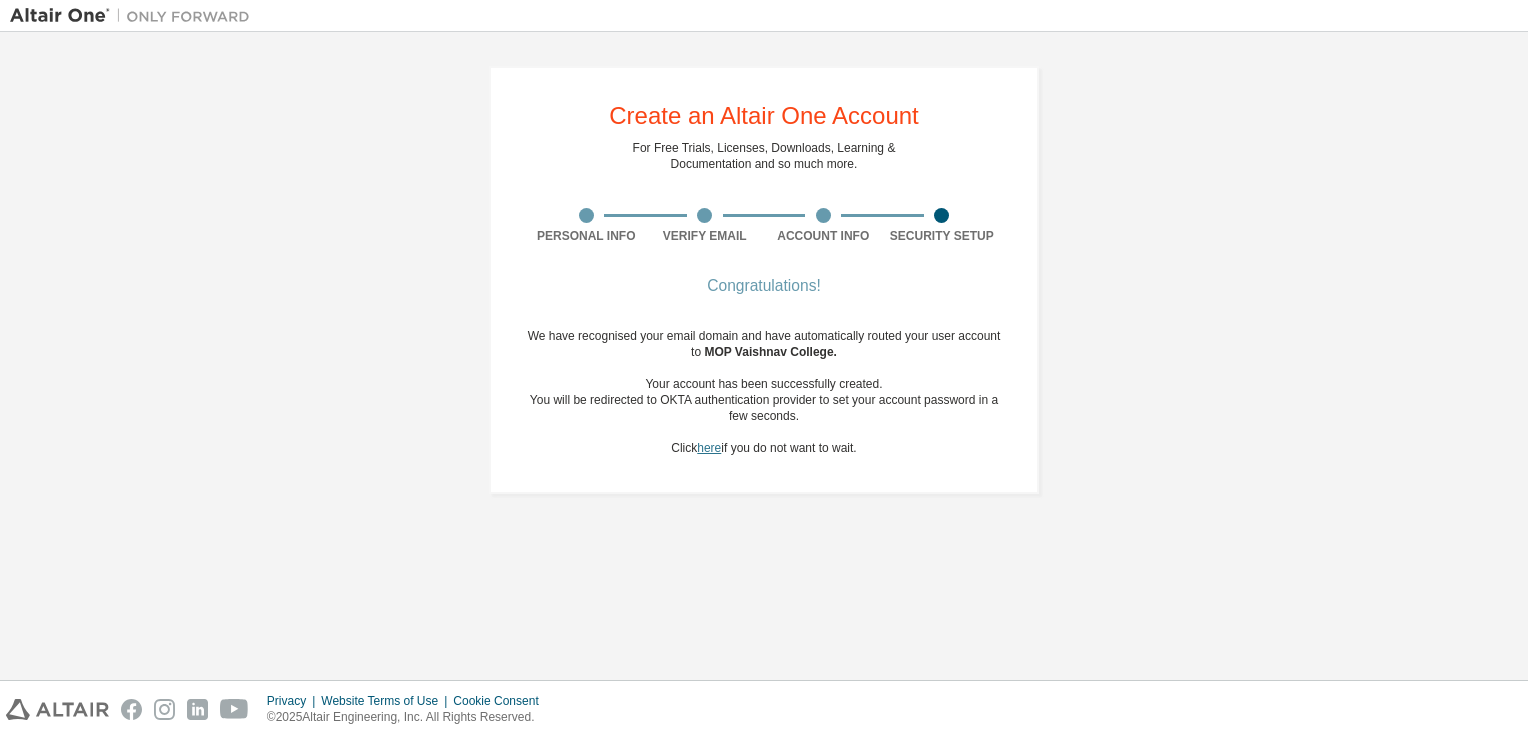 click on "here" at bounding box center [709, 448] 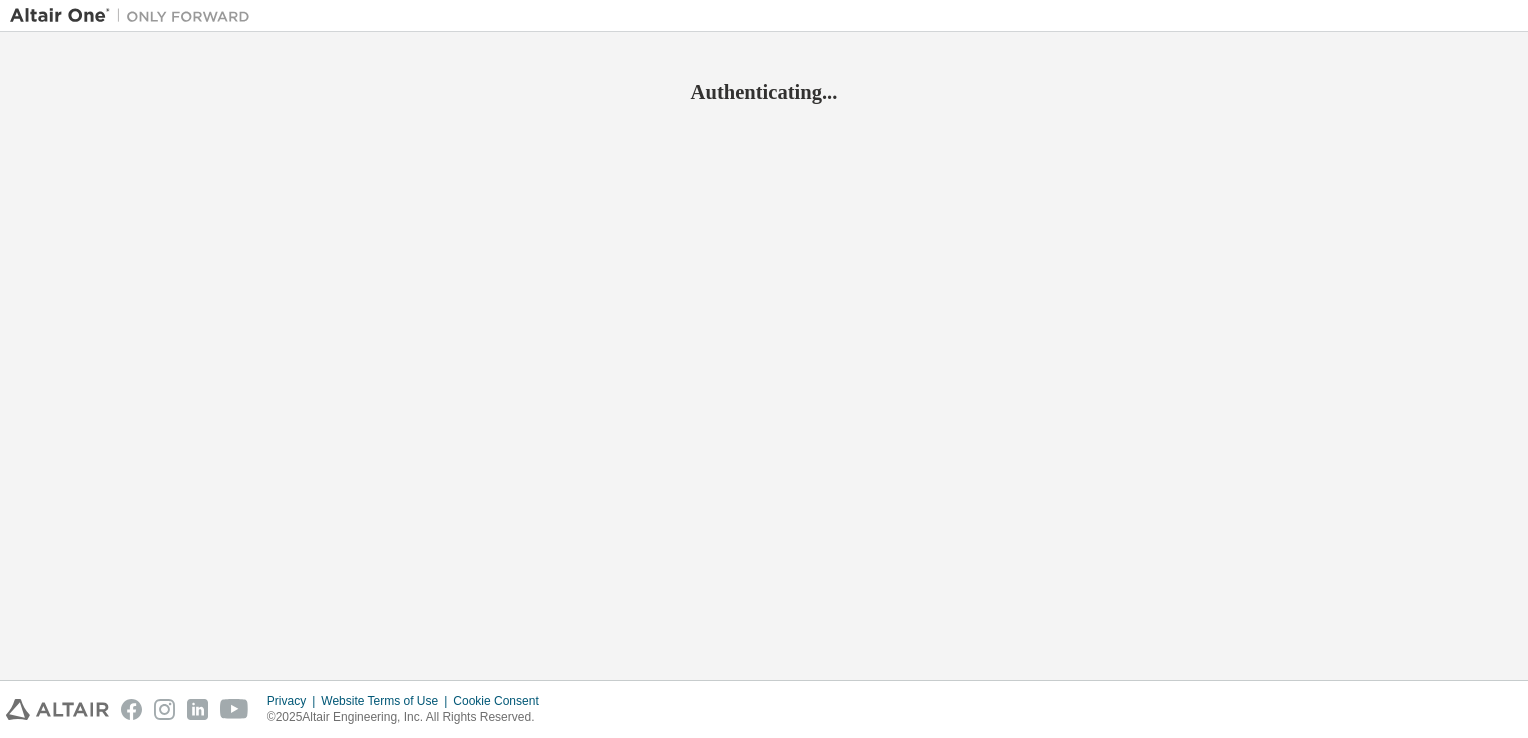 scroll, scrollTop: 0, scrollLeft: 0, axis: both 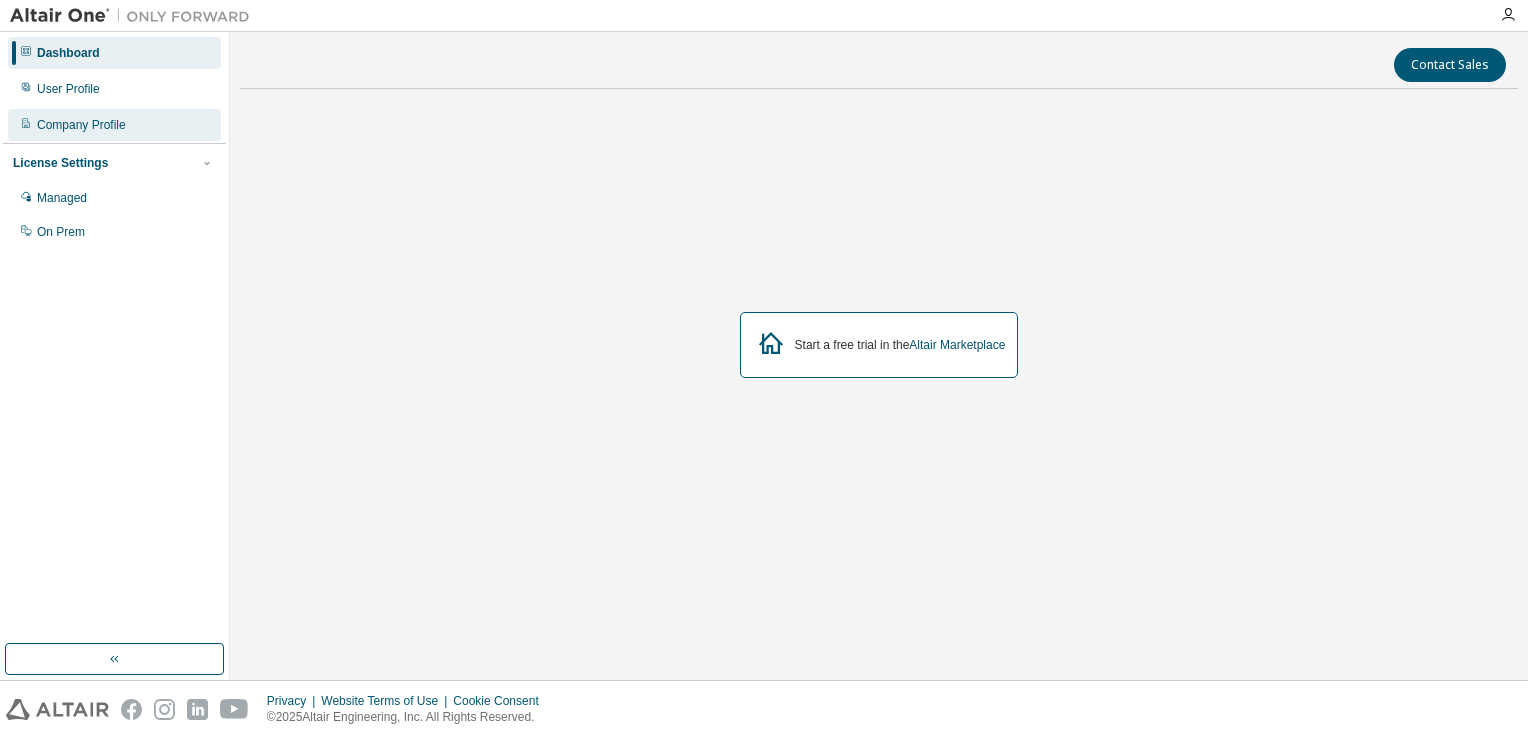 click on "Company Profile" at bounding box center (81, 125) 